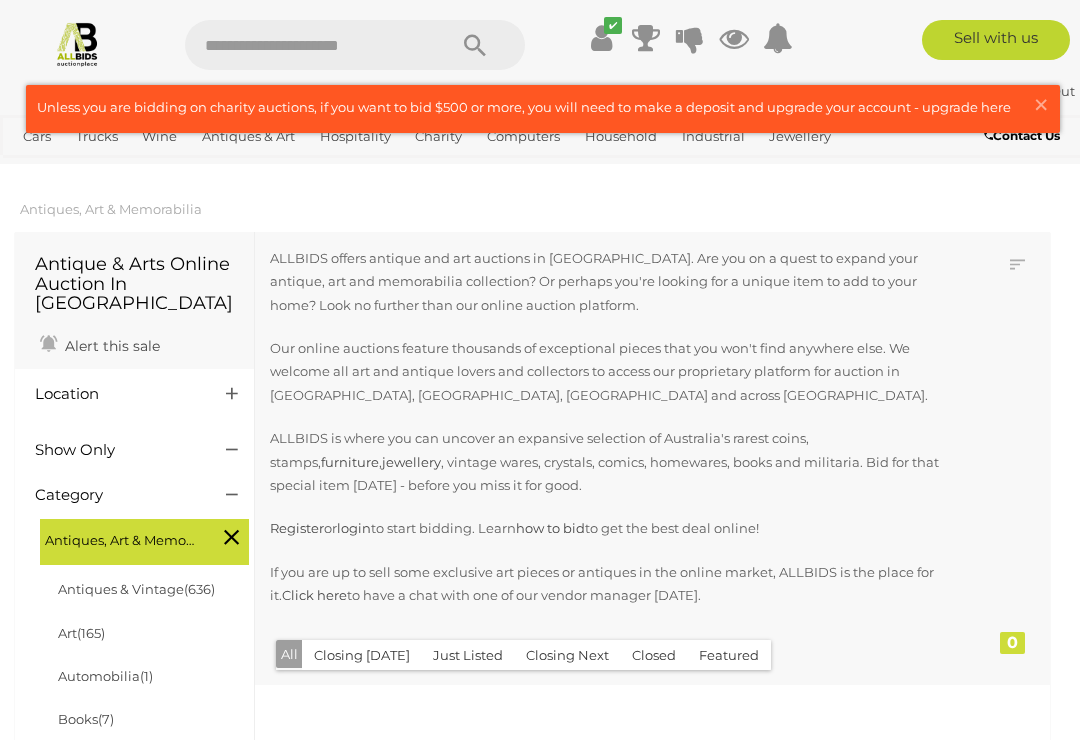scroll, scrollTop: 0, scrollLeft: 0, axis: both 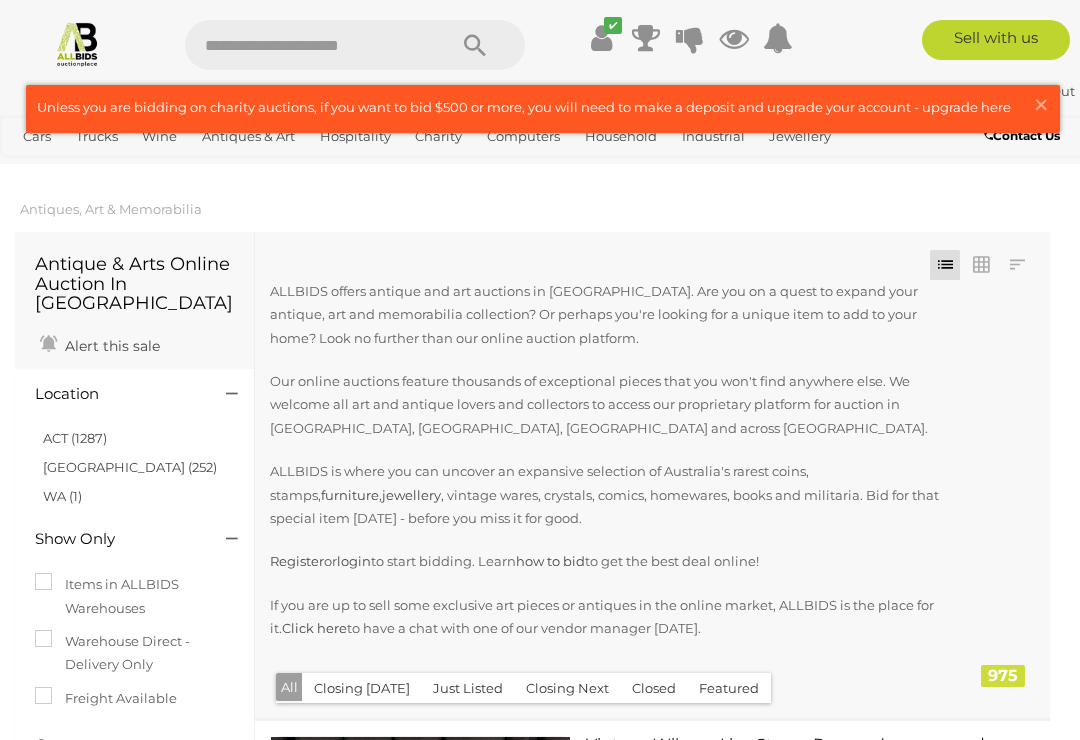 click on "Just Listed" at bounding box center [468, 688] 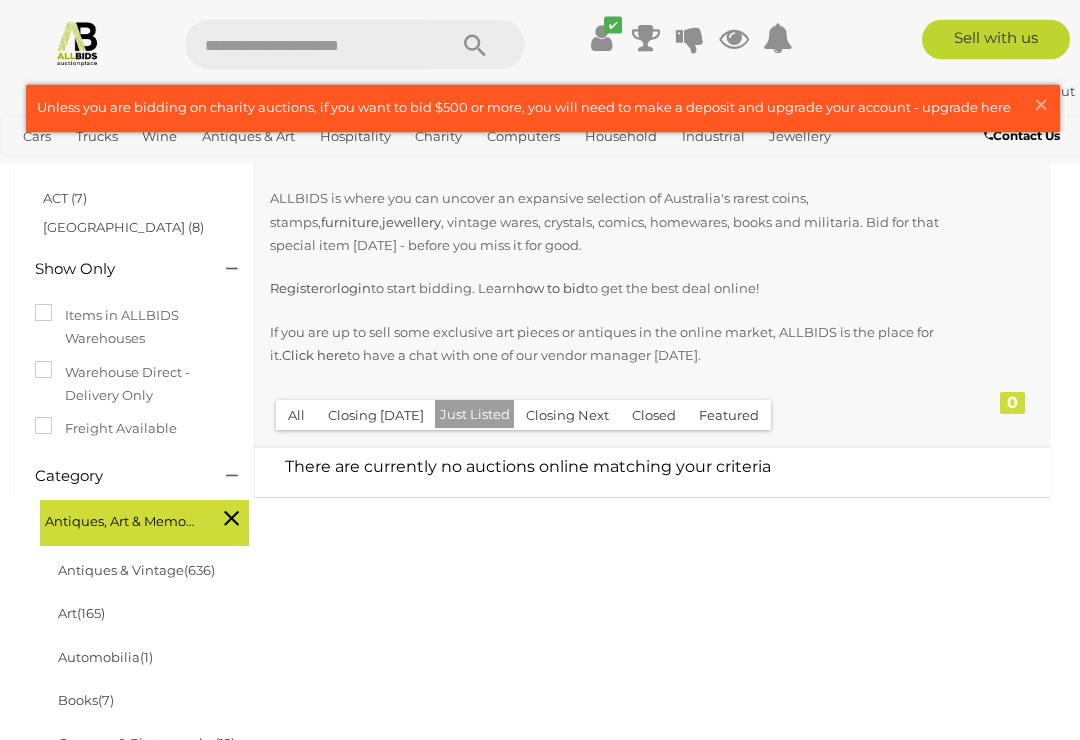 scroll, scrollTop: 240, scrollLeft: 0, axis: vertical 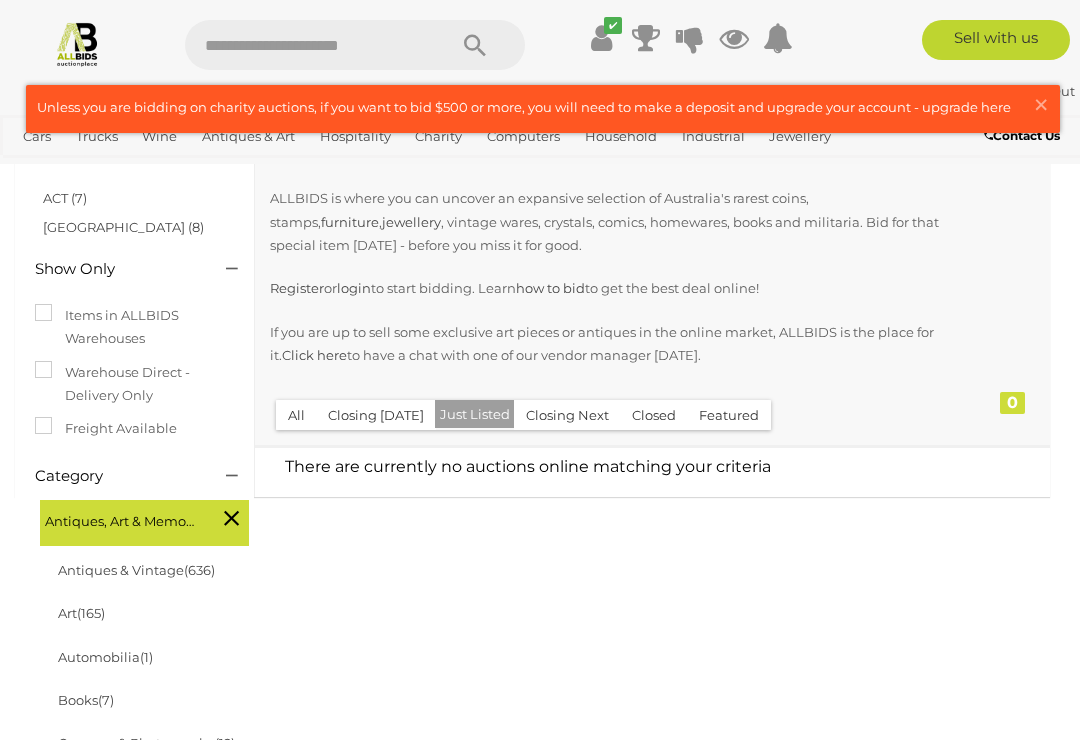 click on "Antiques & Vintage
(636)" at bounding box center [136, 570] 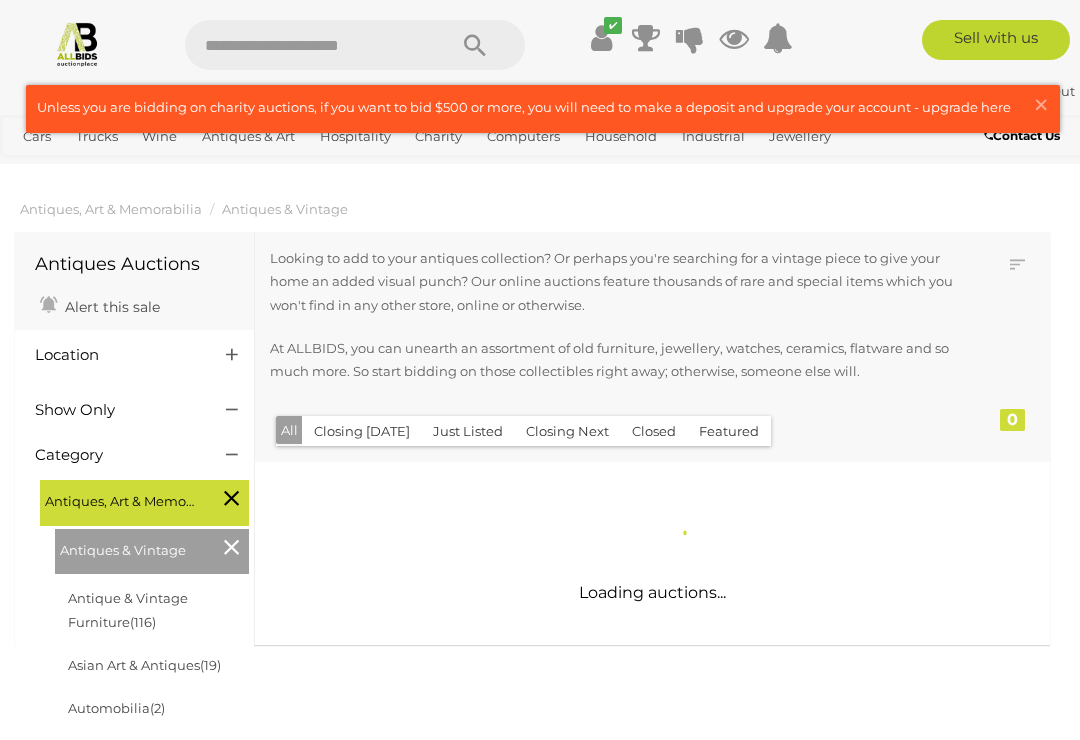 scroll, scrollTop: 0, scrollLeft: 0, axis: both 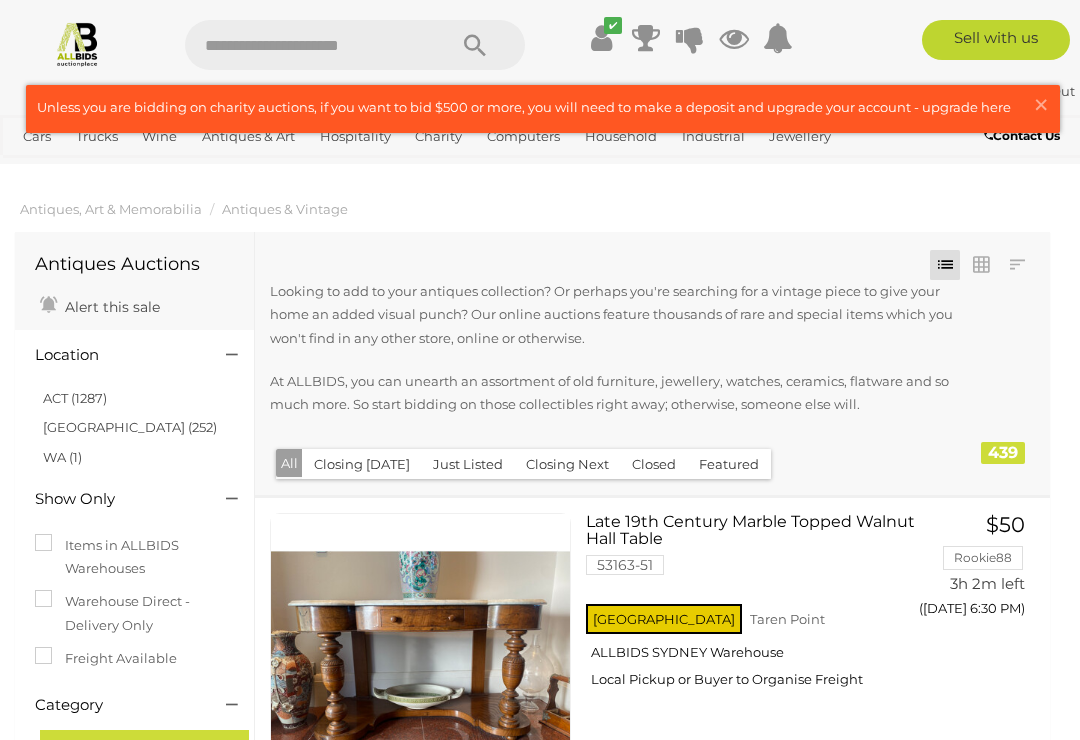 click at bounding box center (981, 265) 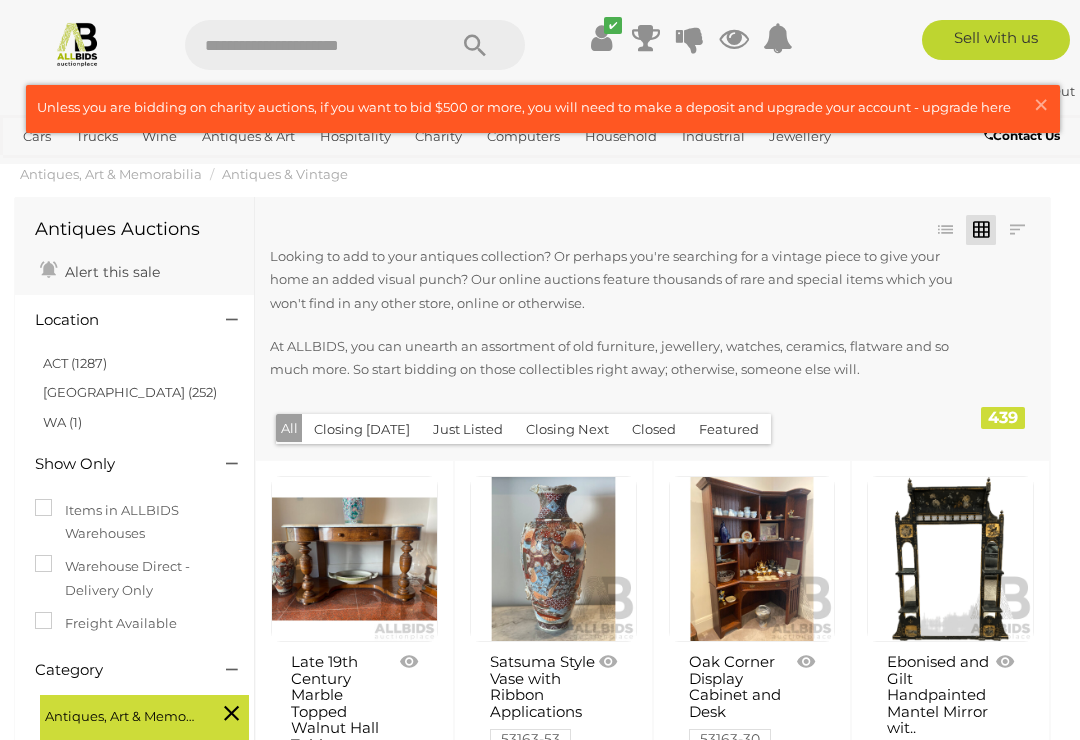 scroll, scrollTop: 0, scrollLeft: 0, axis: both 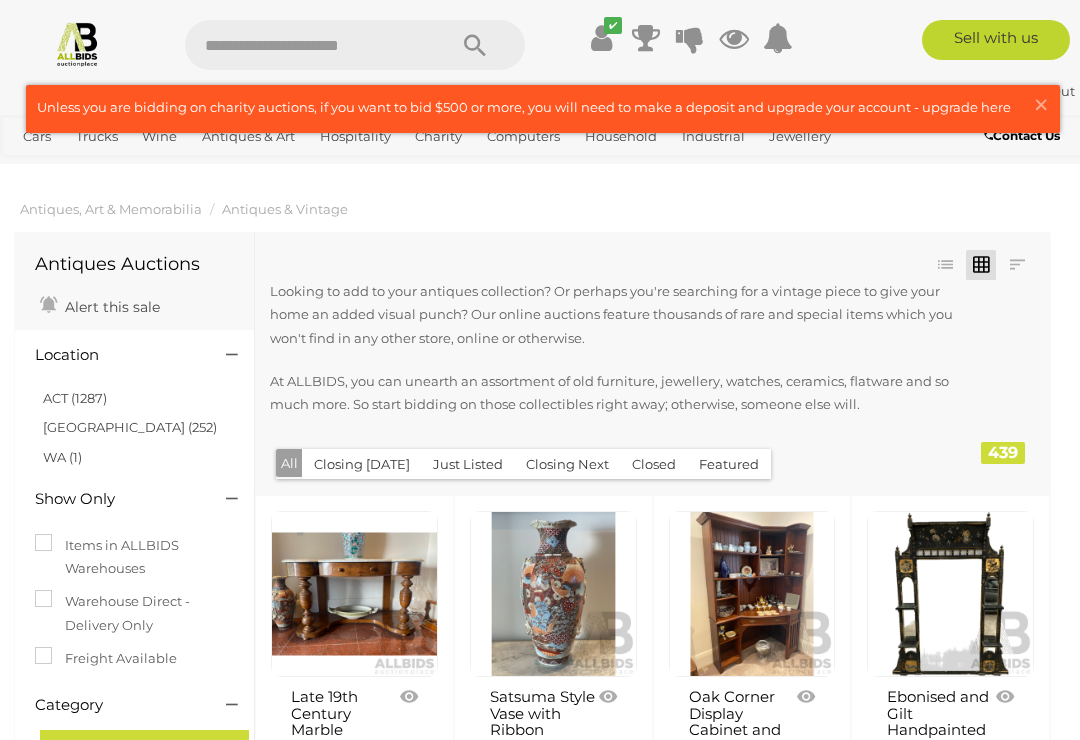click on "ACT (1287)" at bounding box center (75, 398) 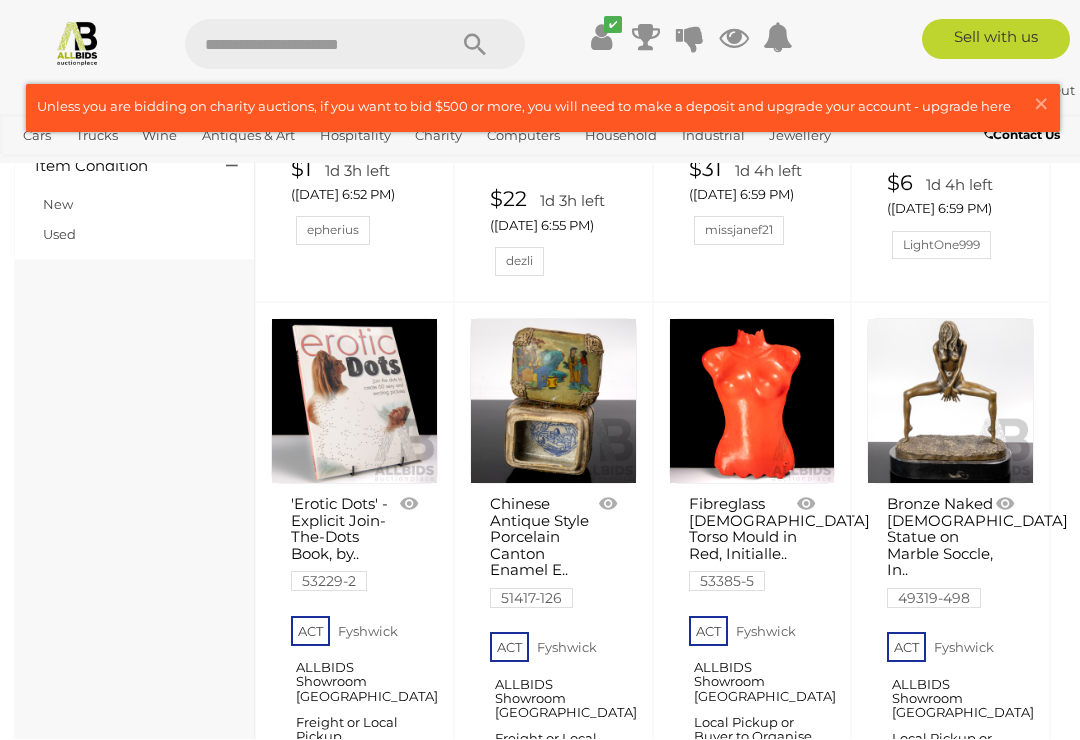 scroll, scrollTop: 1421, scrollLeft: 0, axis: vertical 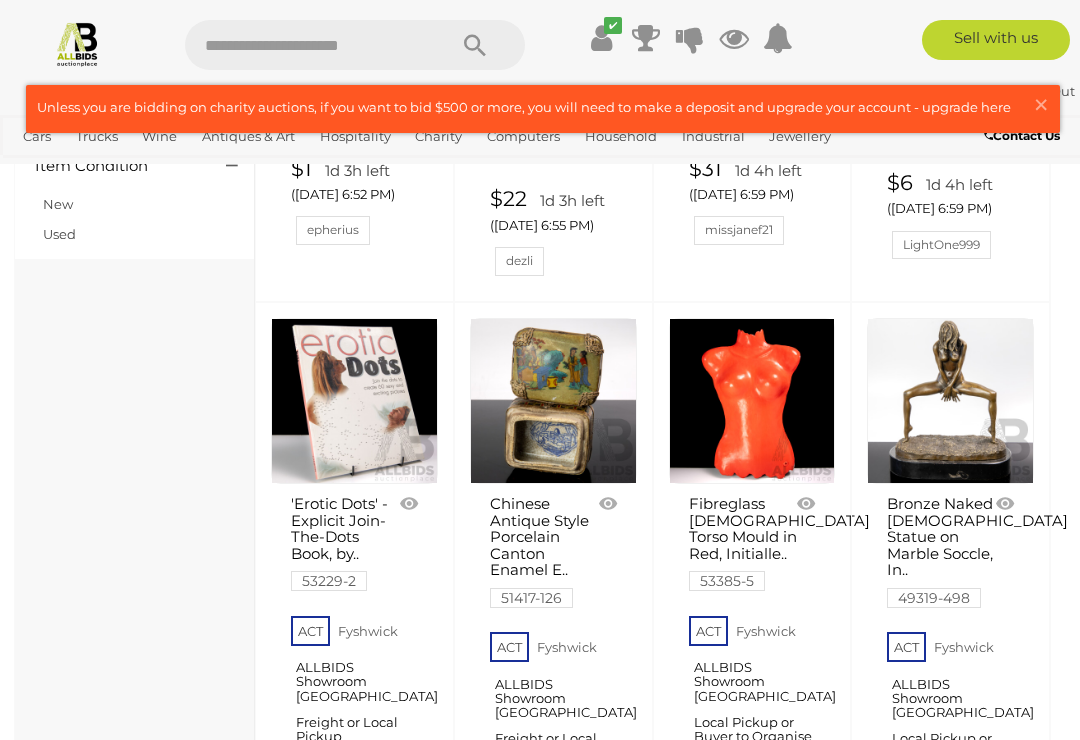 click at bounding box center (354, 401) 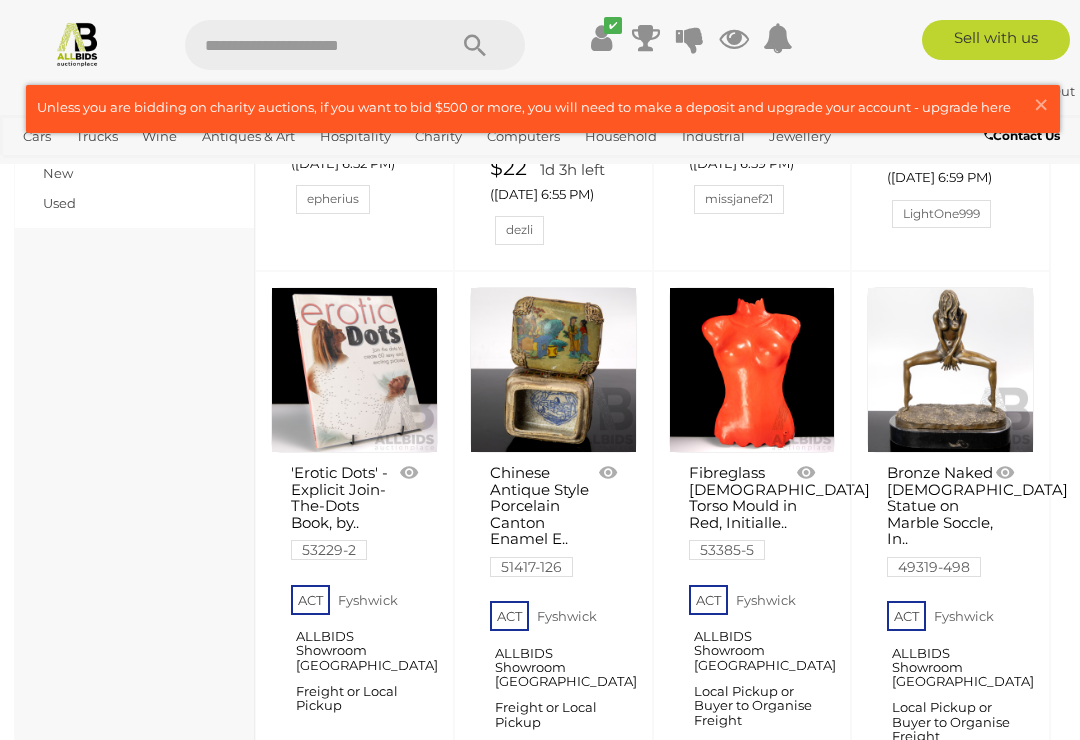 click on "Bronze Naked Female Statue on Marble Soccle, In..
49319-498
ACT Fyshwick  $20 1d 4h left" at bounding box center (950, 578) 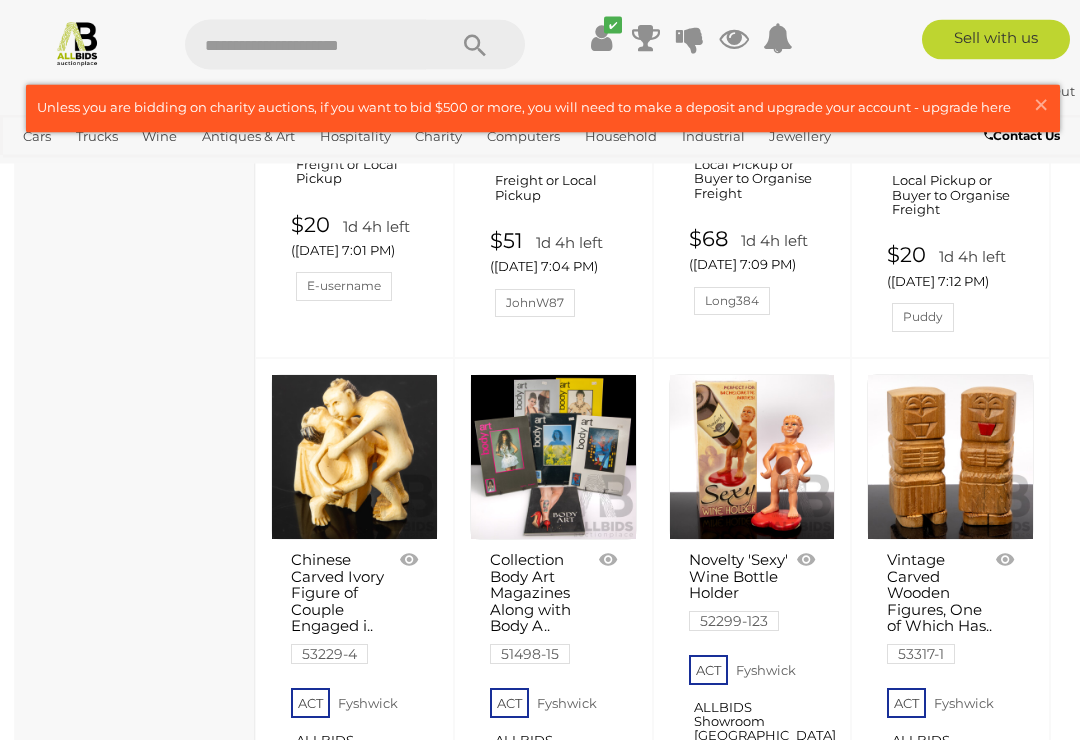 scroll, scrollTop: 2010, scrollLeft: 0, axis: vertical 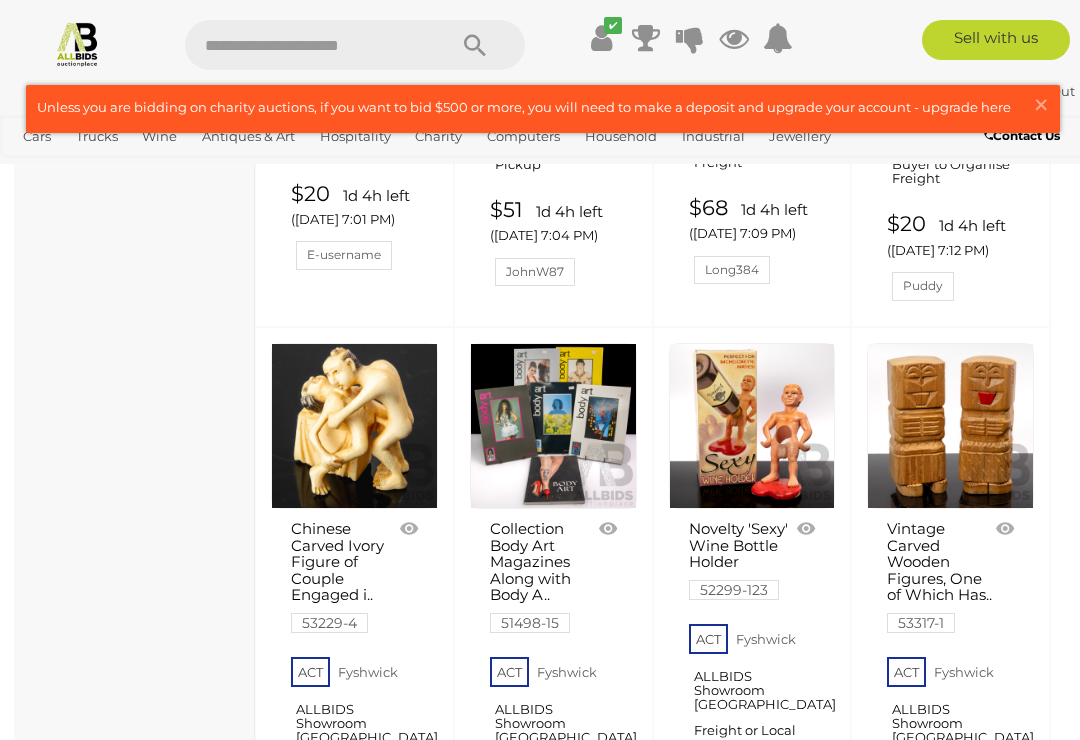 click on "Chinese Carved Ivory Figure of Couple Engaged i..
53229-4" at bounding box center (346, 576) 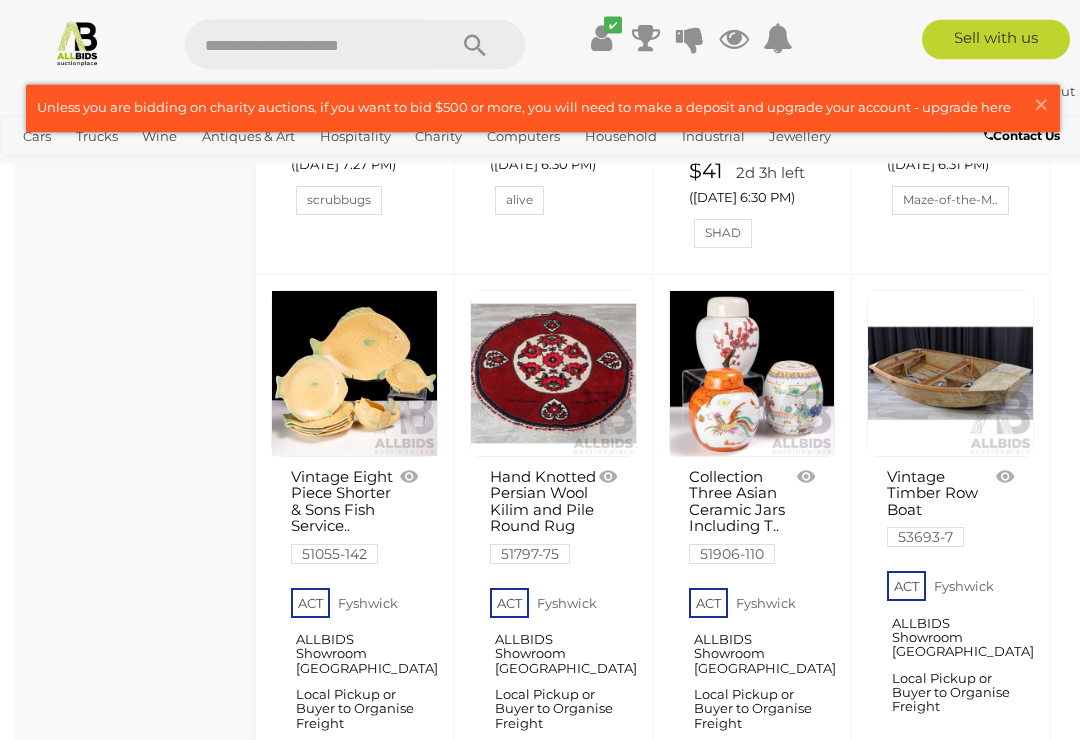scroll, scrollTop: 3293, scrollLeft: 0, axis: vertical 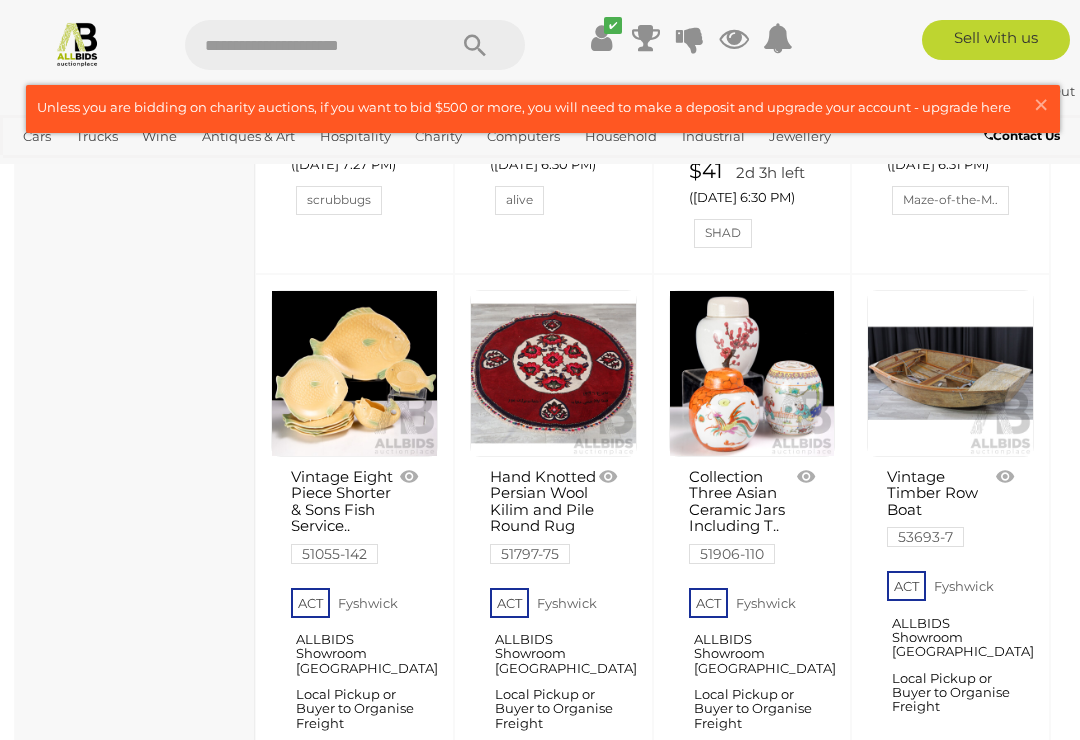 click on "Vintage Eight Piece Shorter & Sons Fish Service..
51055-142" at bounding box center [346, 515] 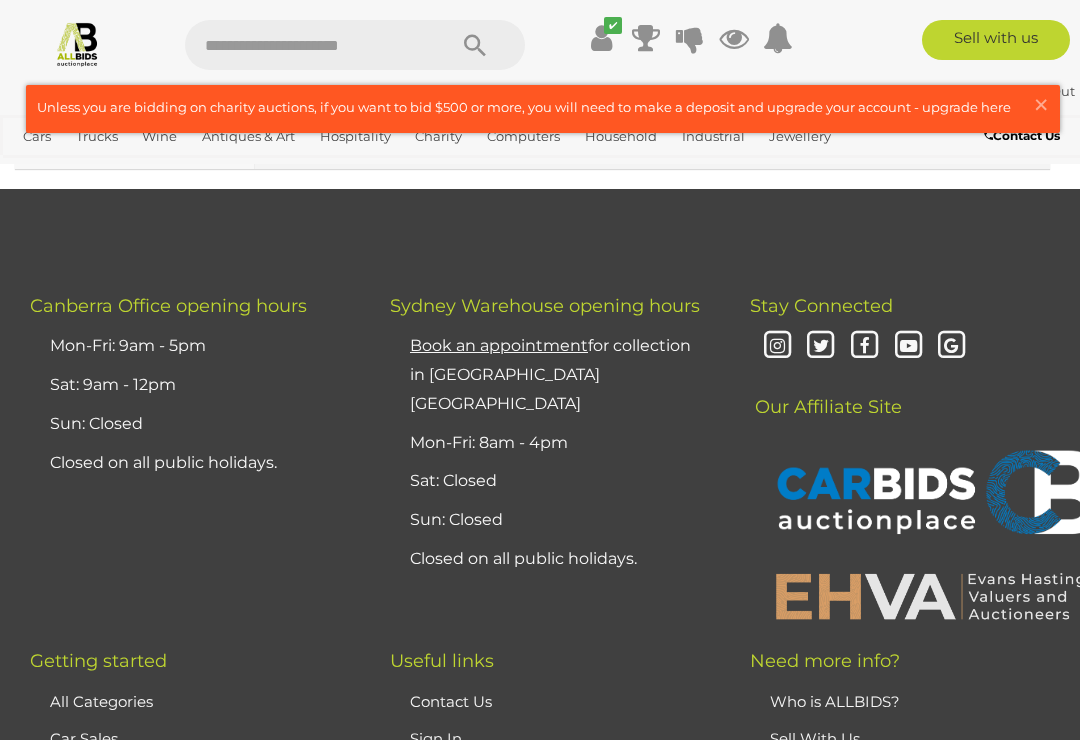 scroll, scrollTop: 15760, scrollLeft: 0, axis: vertical 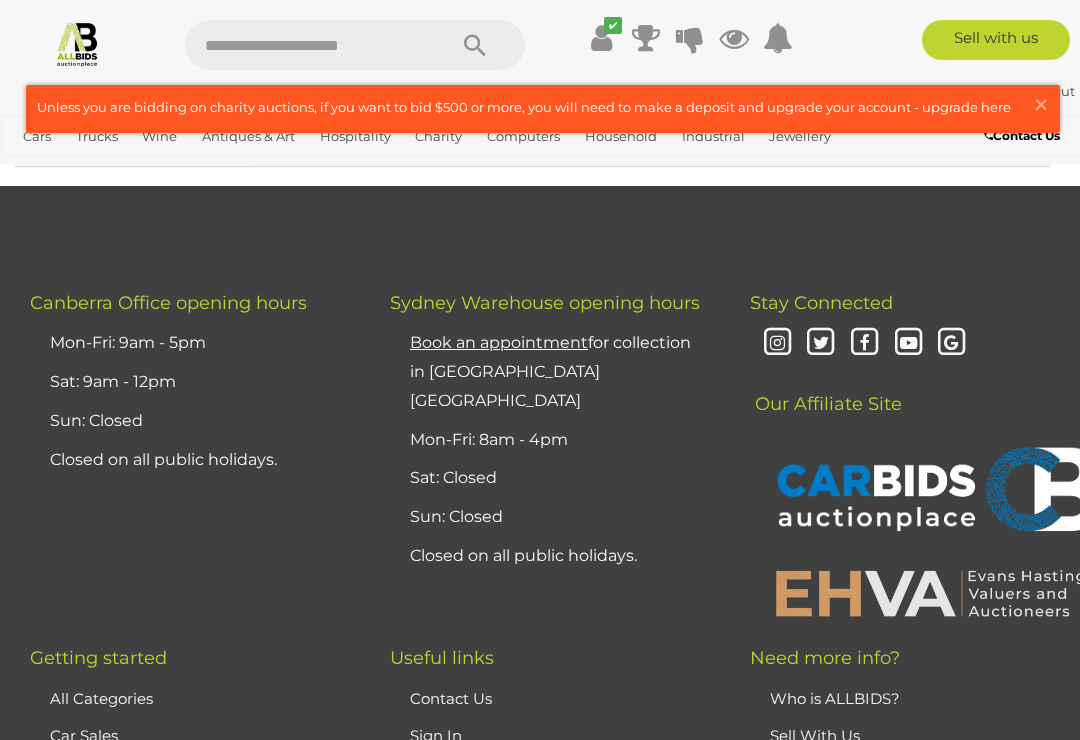 click on "»" at bounding box center (517, 113) 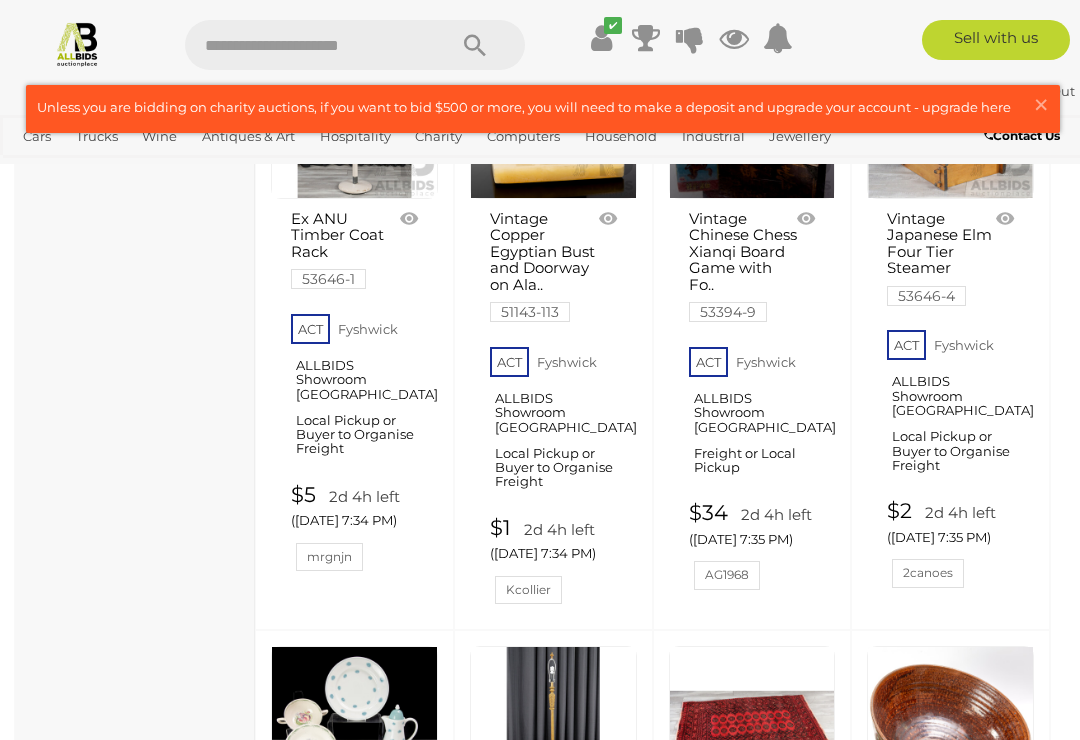 scroll, scrollTop: 5342, scrollLeft: 0, axis: vertical 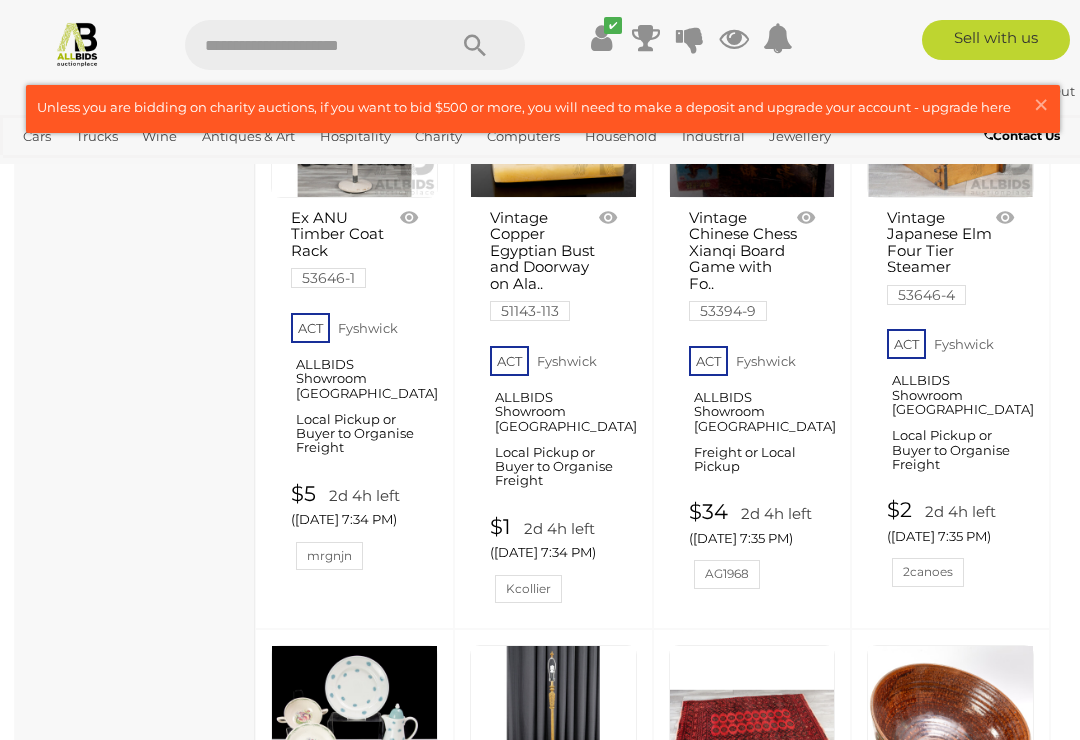 click at bounding box center [1007, 218] 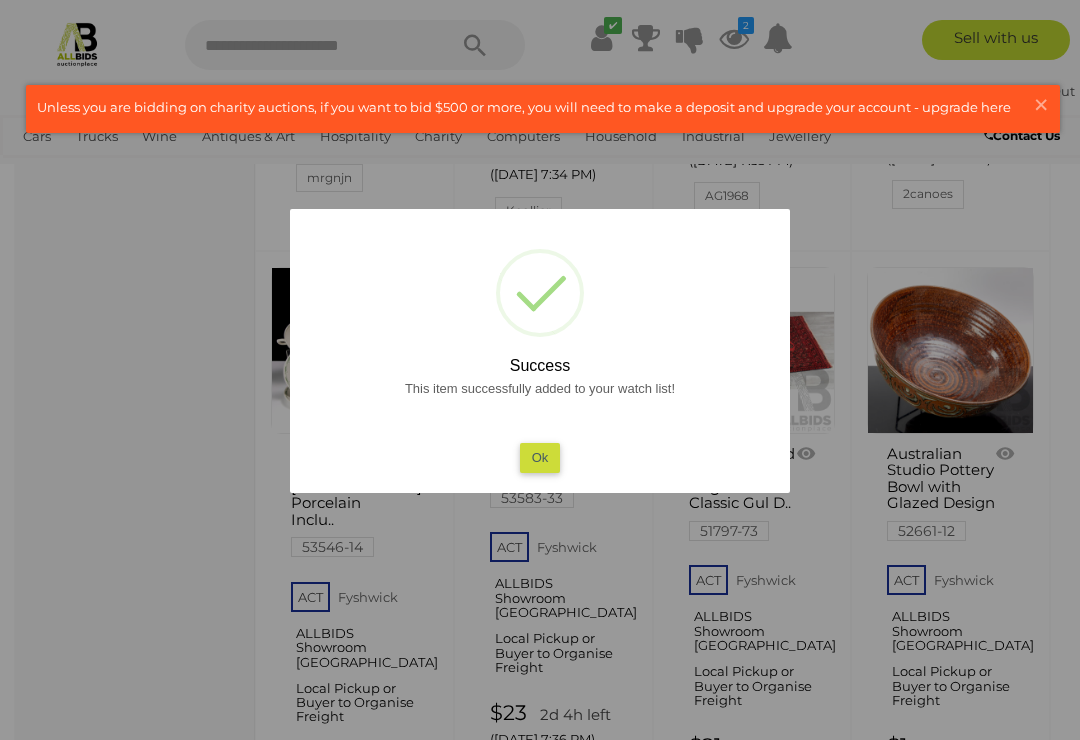 scroll, scrollTop: 5746, scrollLeft: 0, axis: vertical 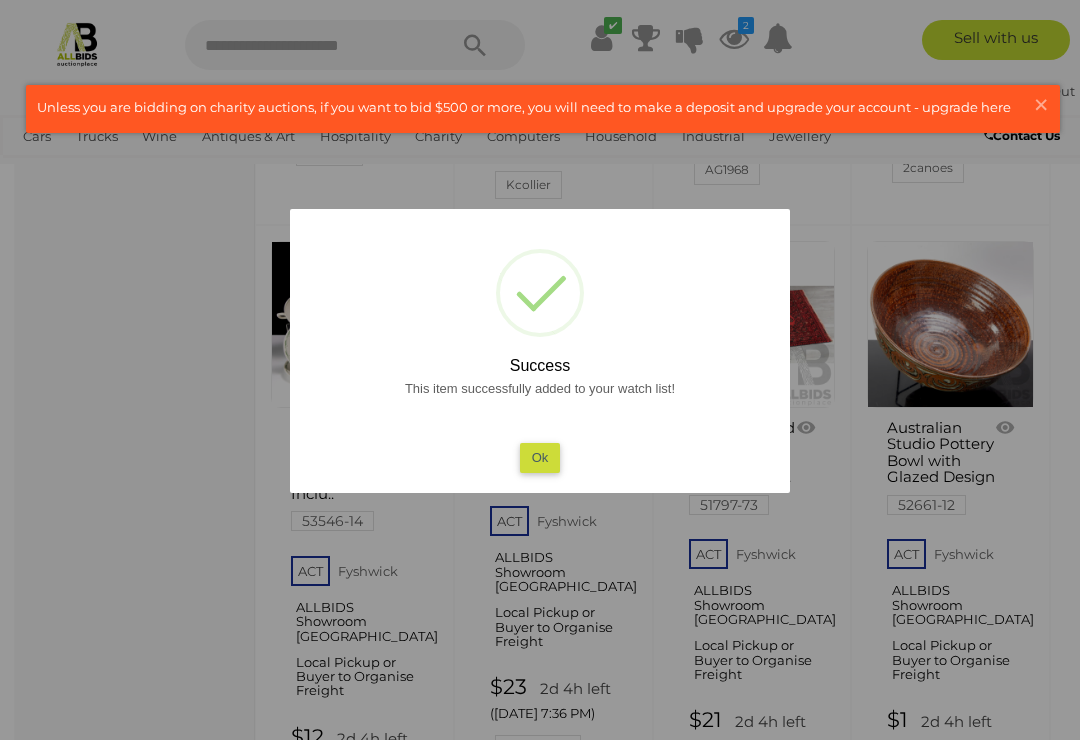click on "Ok" at bounding box center (540, 457) 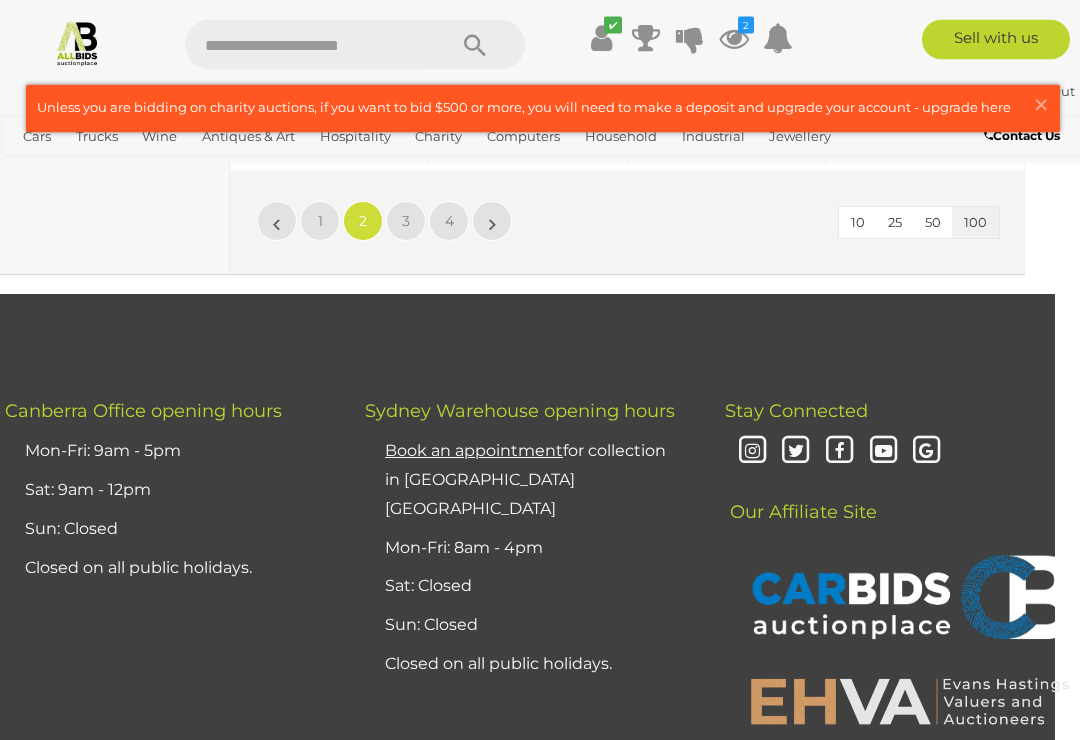 scroll, scrollTop: 15613, scrollLeft: 25, axis: both 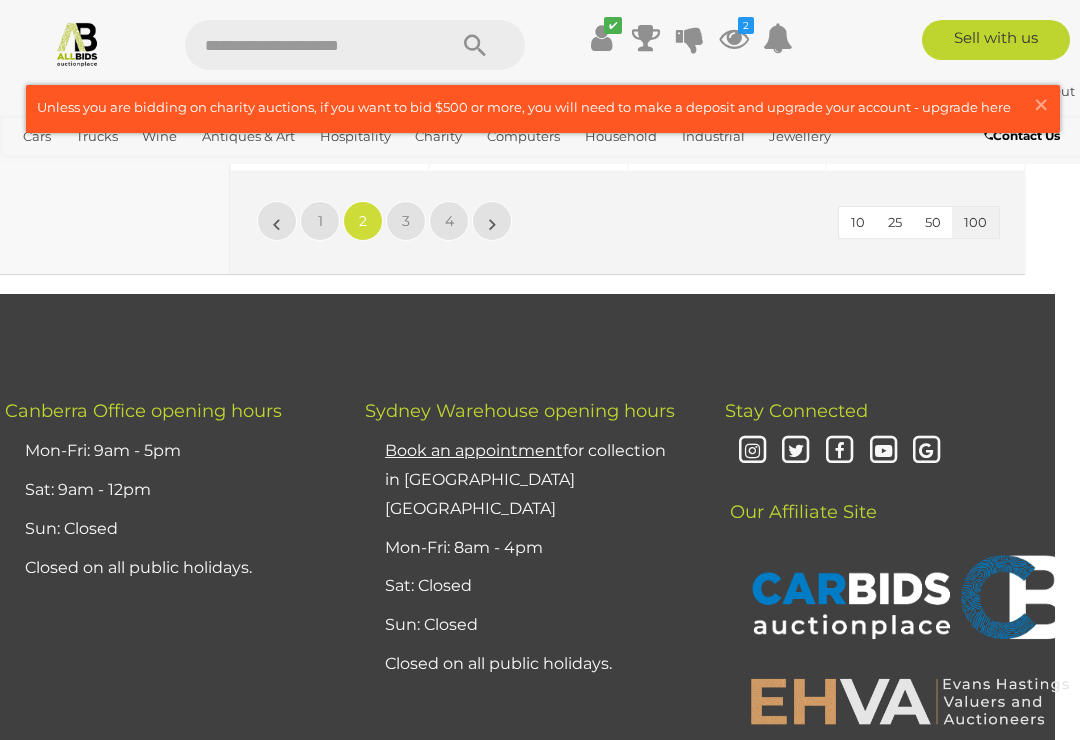 click on "»" at bounding box center (492, 221) 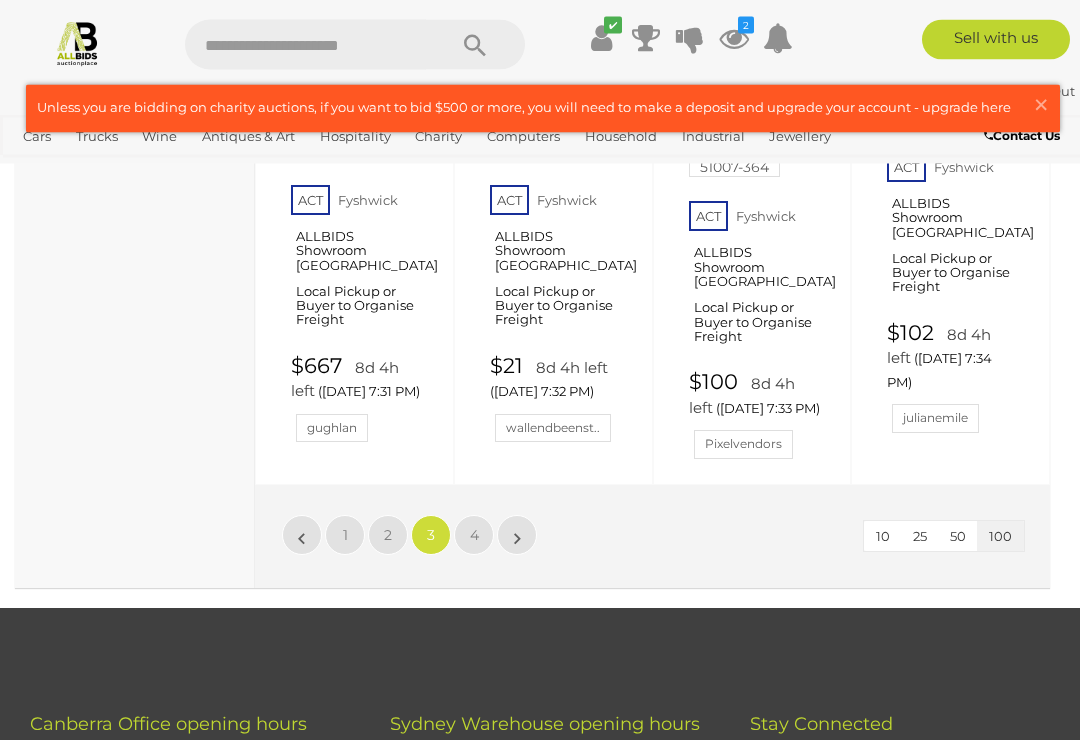 scroll, scrollTop: 15371, scrollLeft: 0, axis: vertical 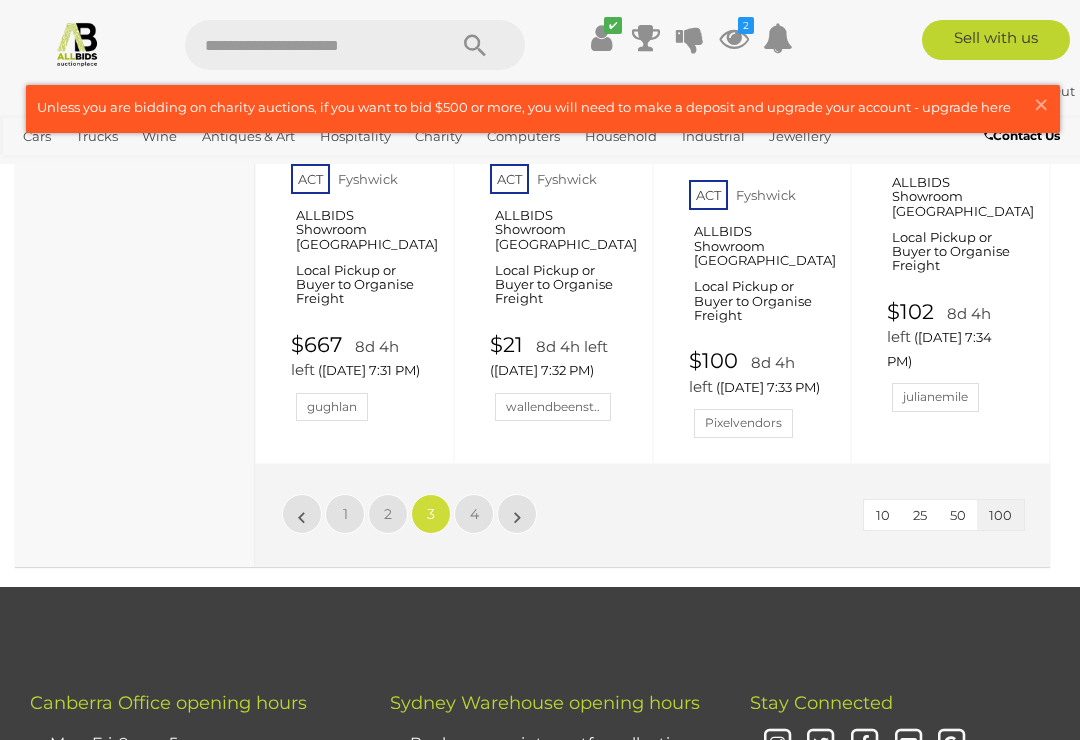 click on "»" at bounding box center [517, 514] 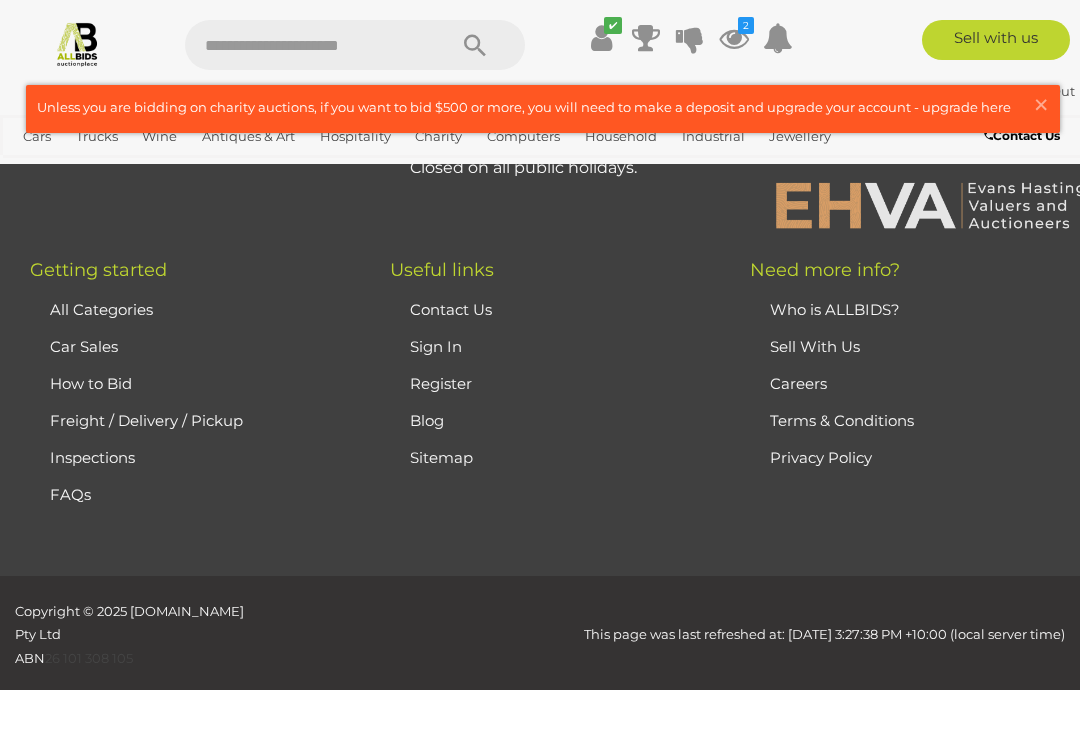 scroll, scrollTop: 292, scrollLeft: 0, axis: vertical 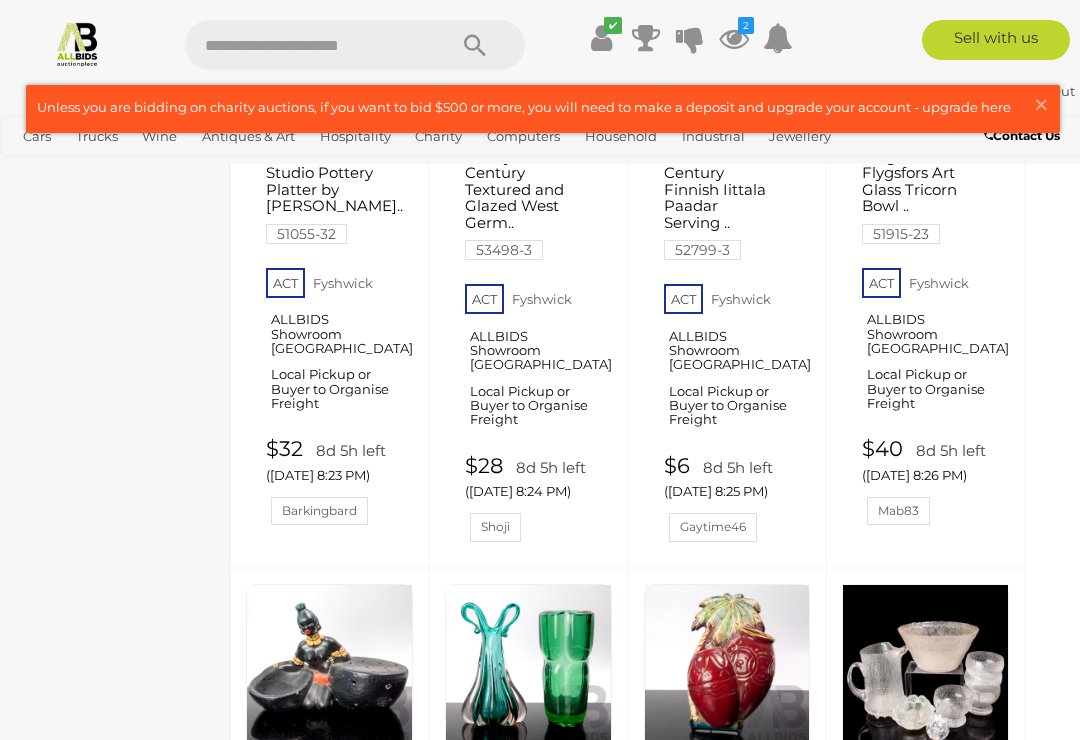 click at bounding box center [386, 157] 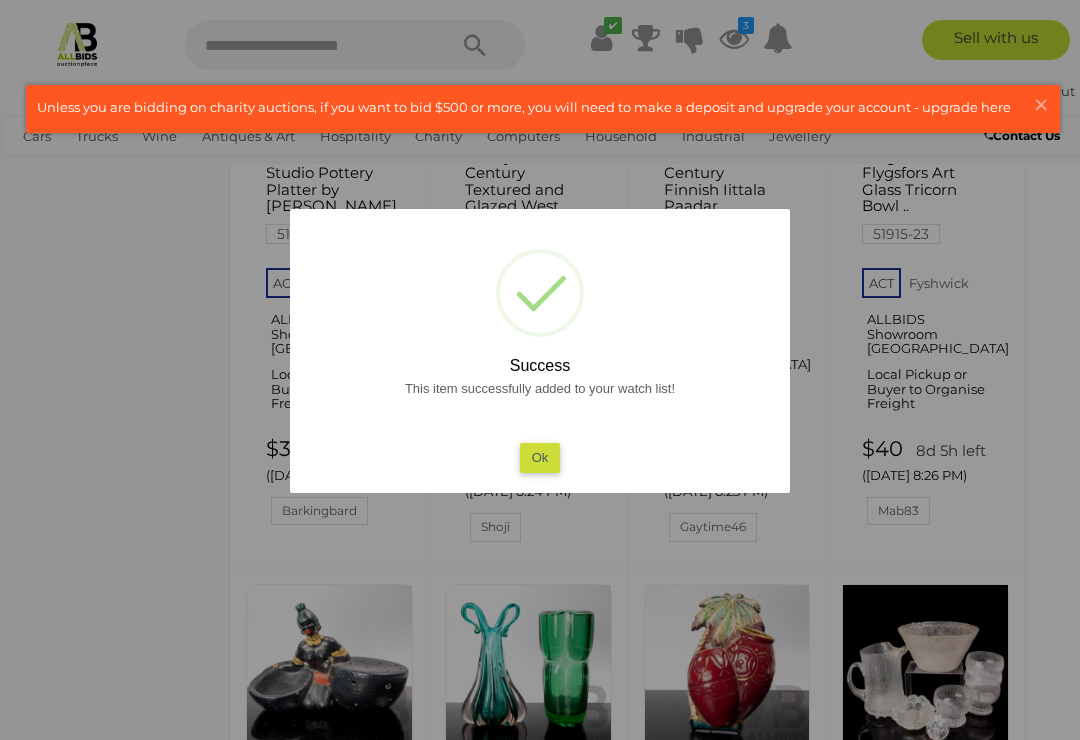 click on "Ok" at bounding box center [540, 457] 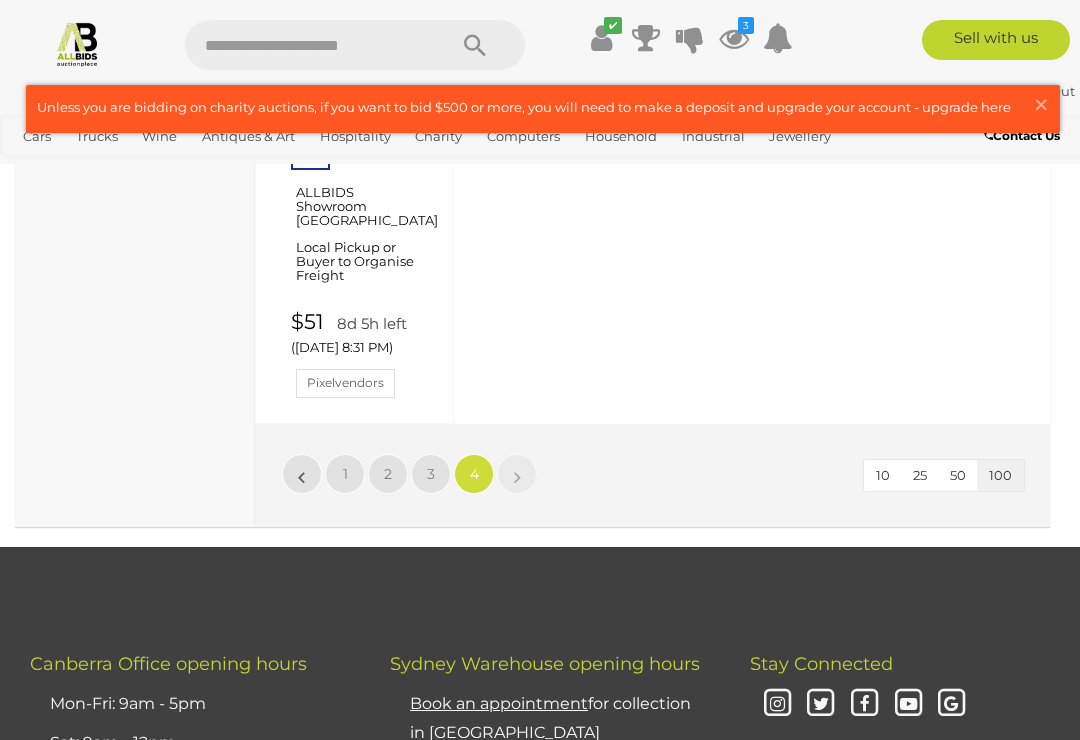 scroll, scrollTop: 6873, scrollLeft: 0, axis: vertical 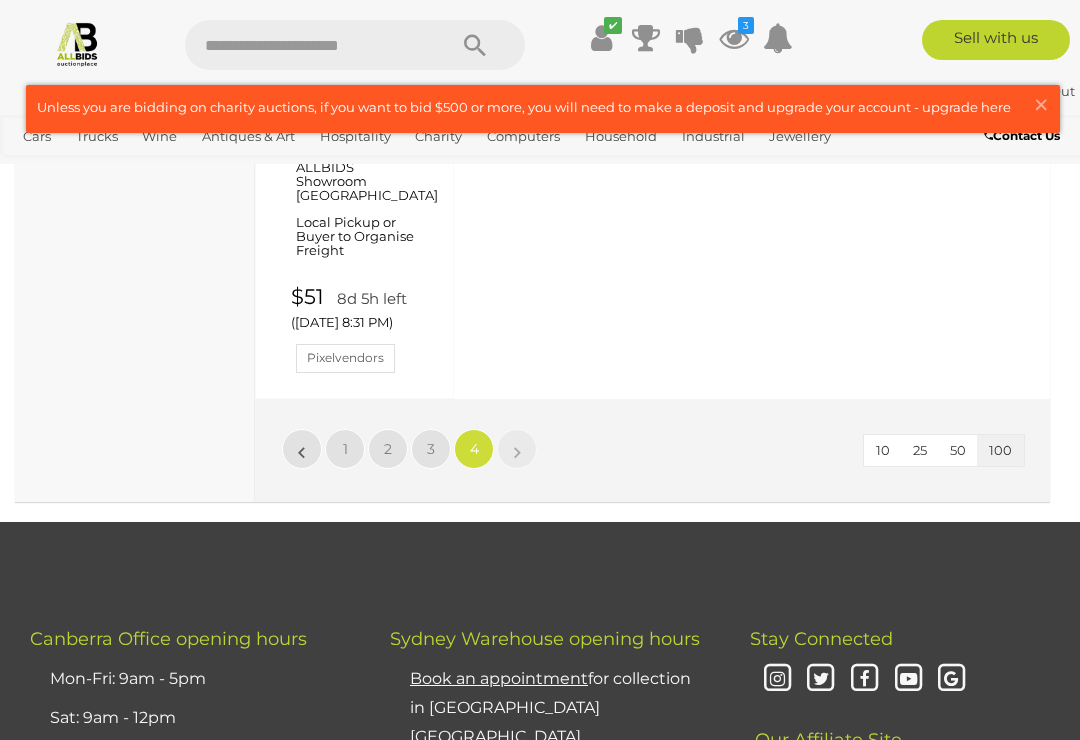 click on "1" at bounding box center (345, 449) 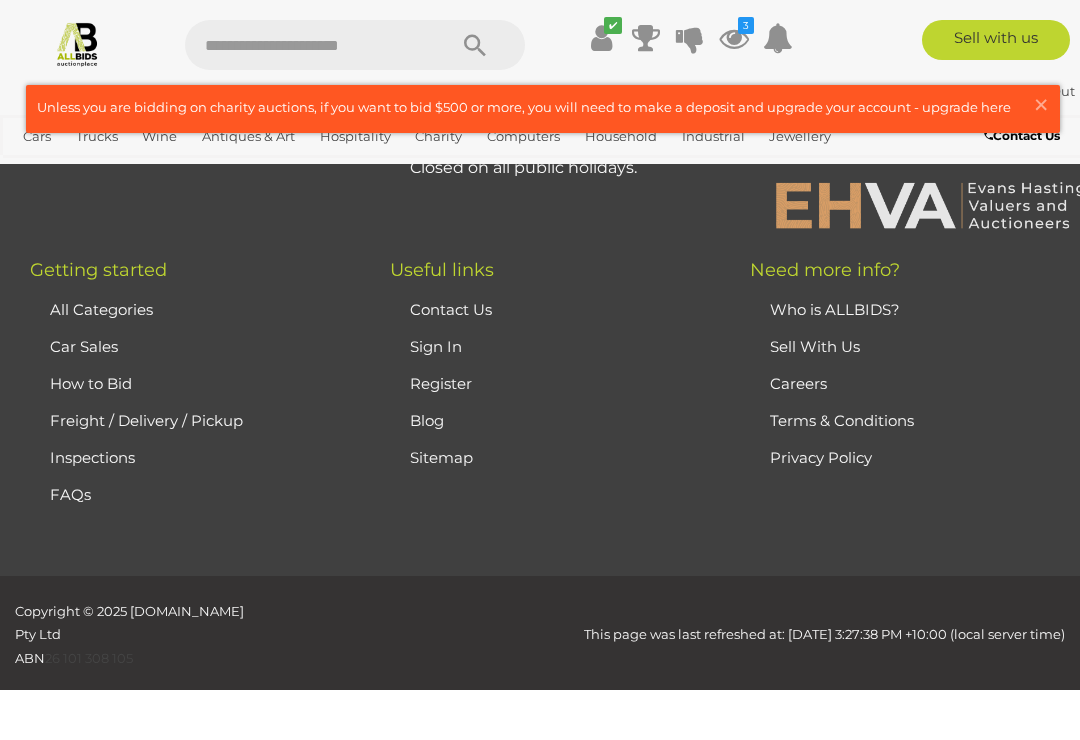scroll, scrollTop: 292, scrollLeft: 0, axis: vertical 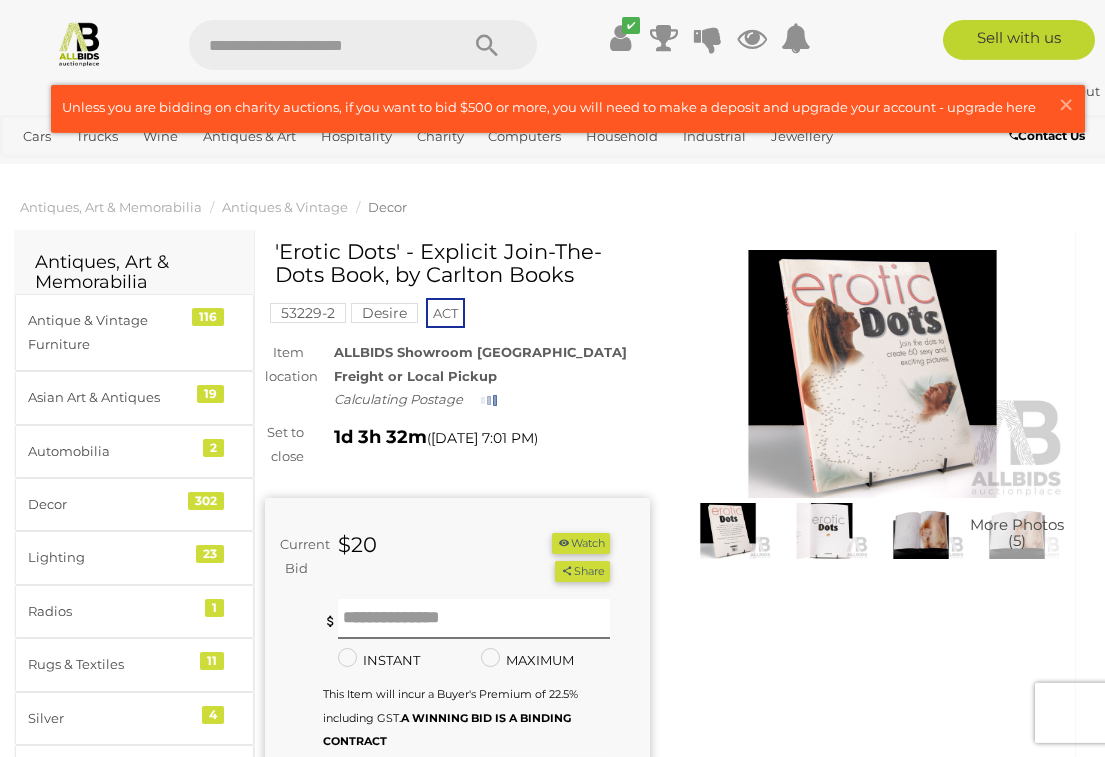 click at bounding box center [728, 531] 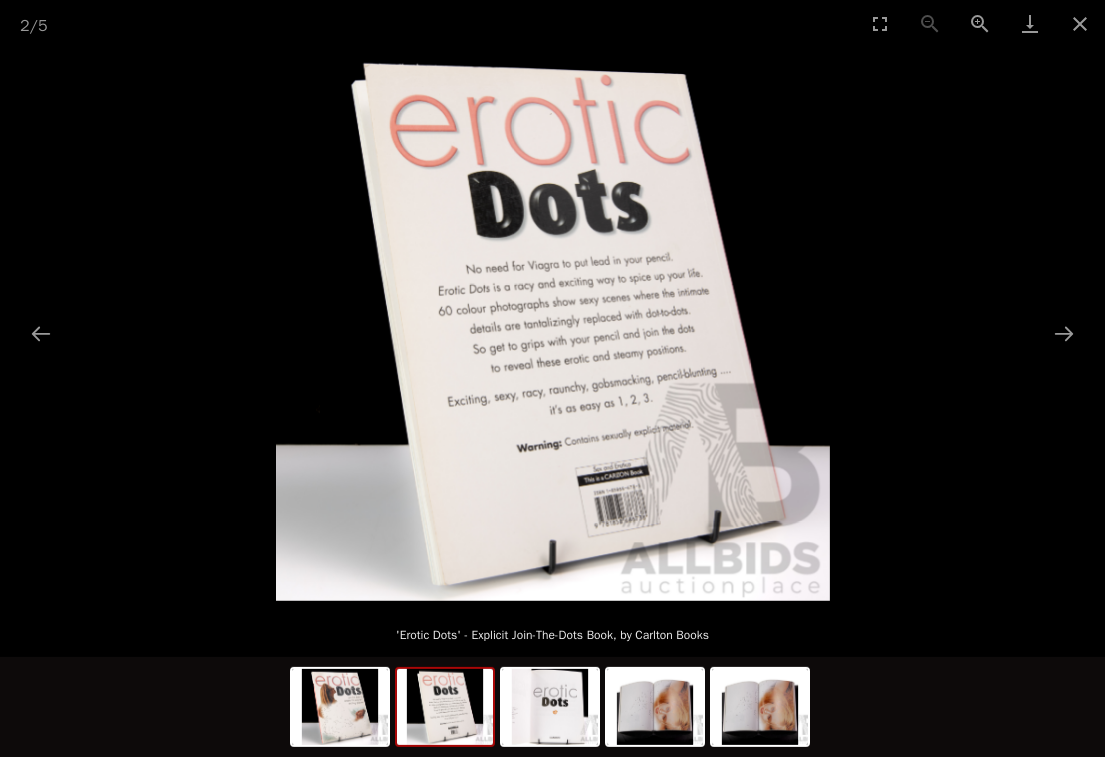 click at bounding box center [1064, 333] 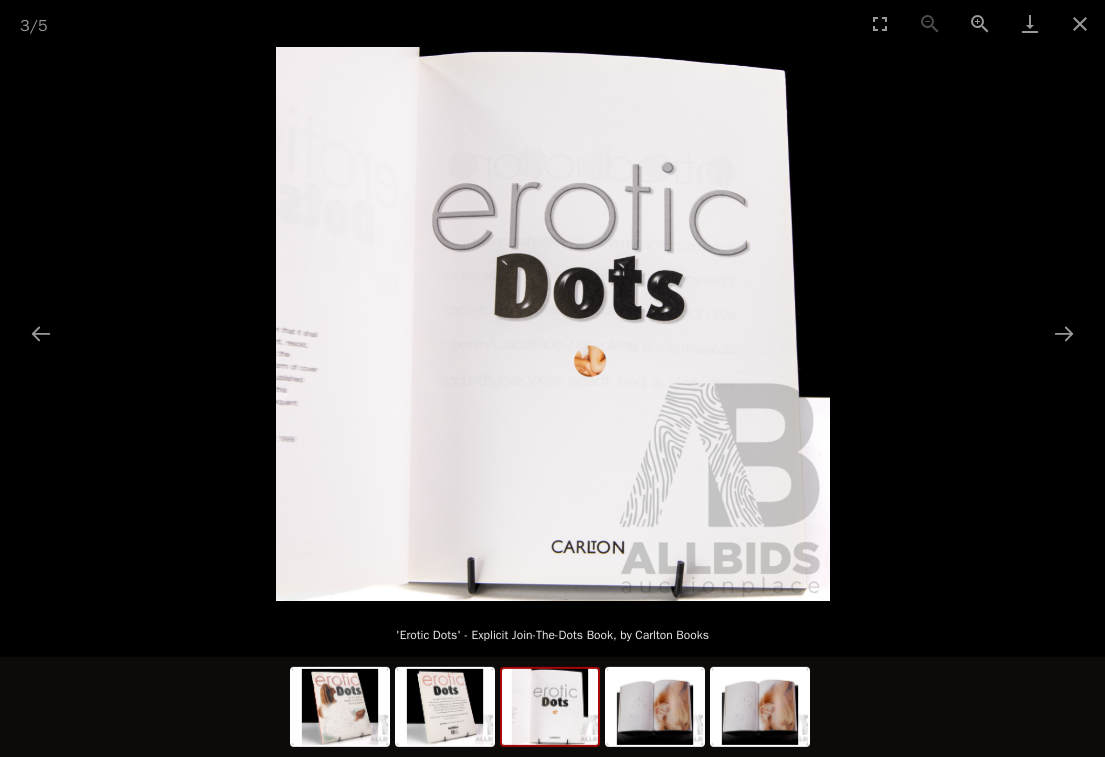 click at bounding box center [1064, 333] 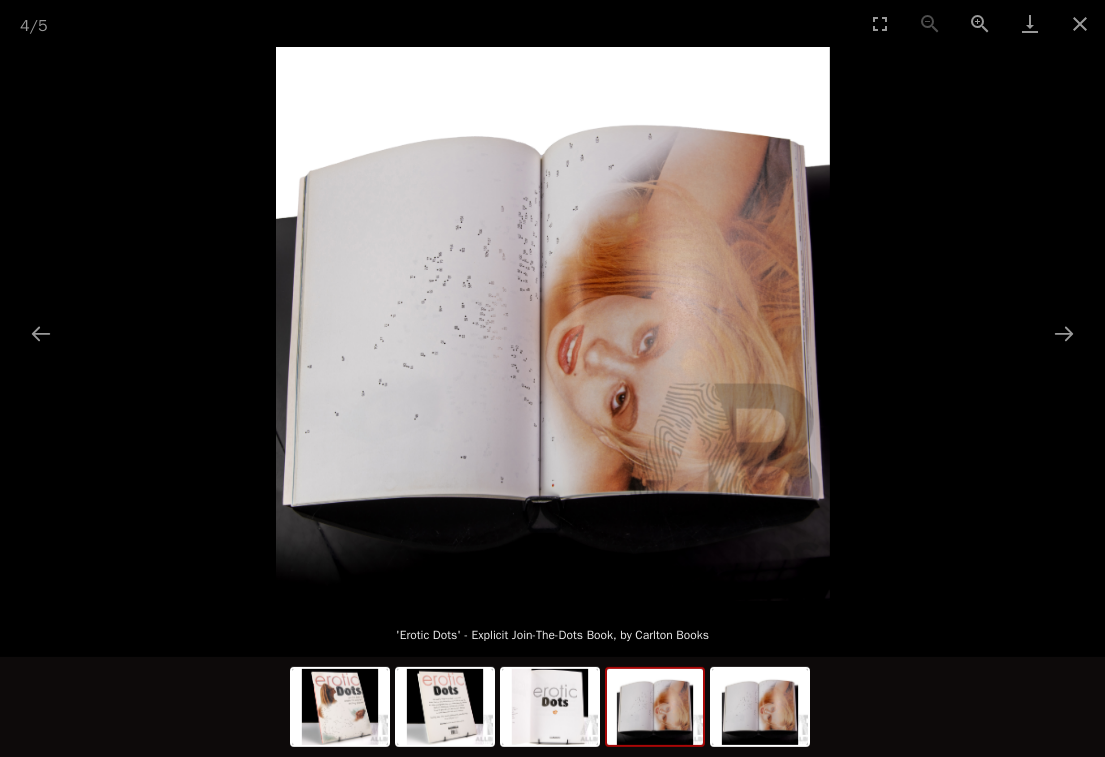 click at bounding box center [1064, 333] 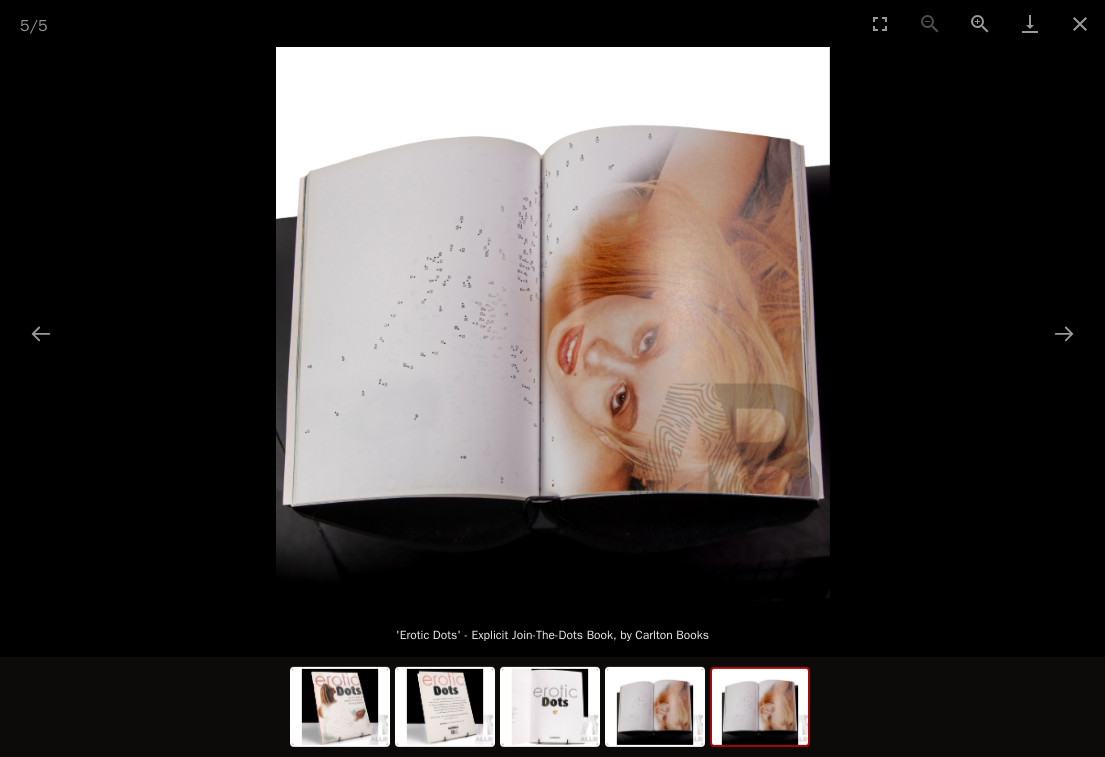 click at bounding box center [1064, 333] 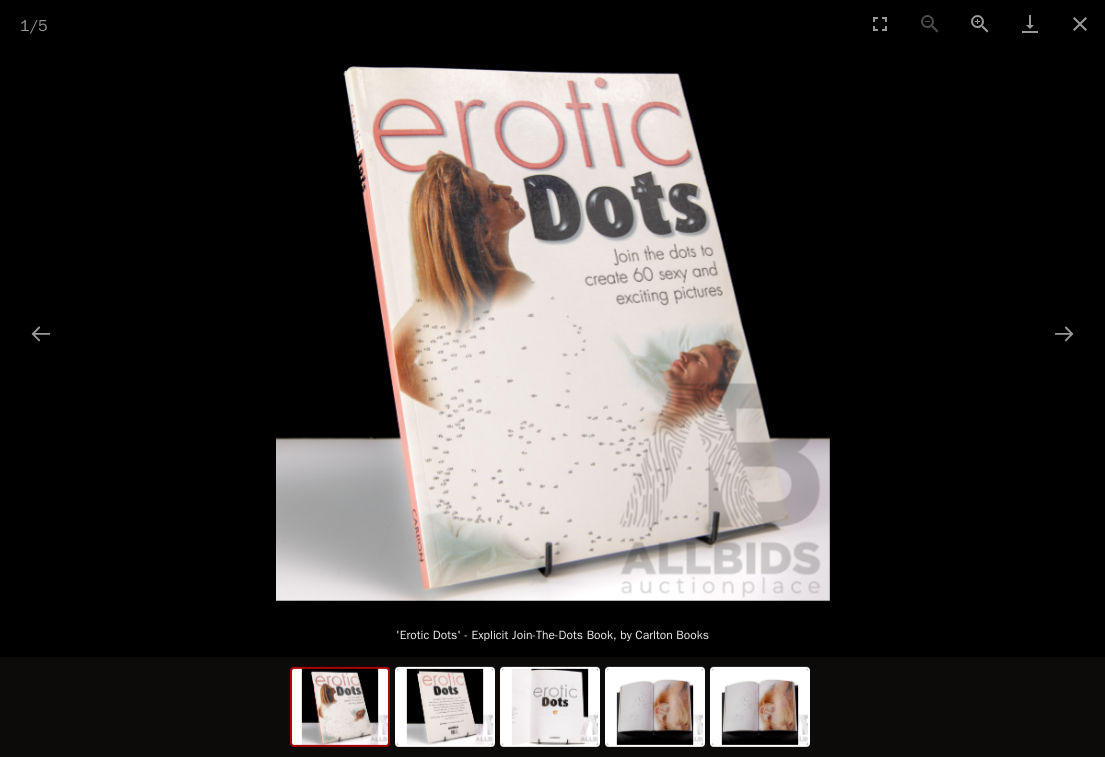 click at bounding box center [1064, 333] 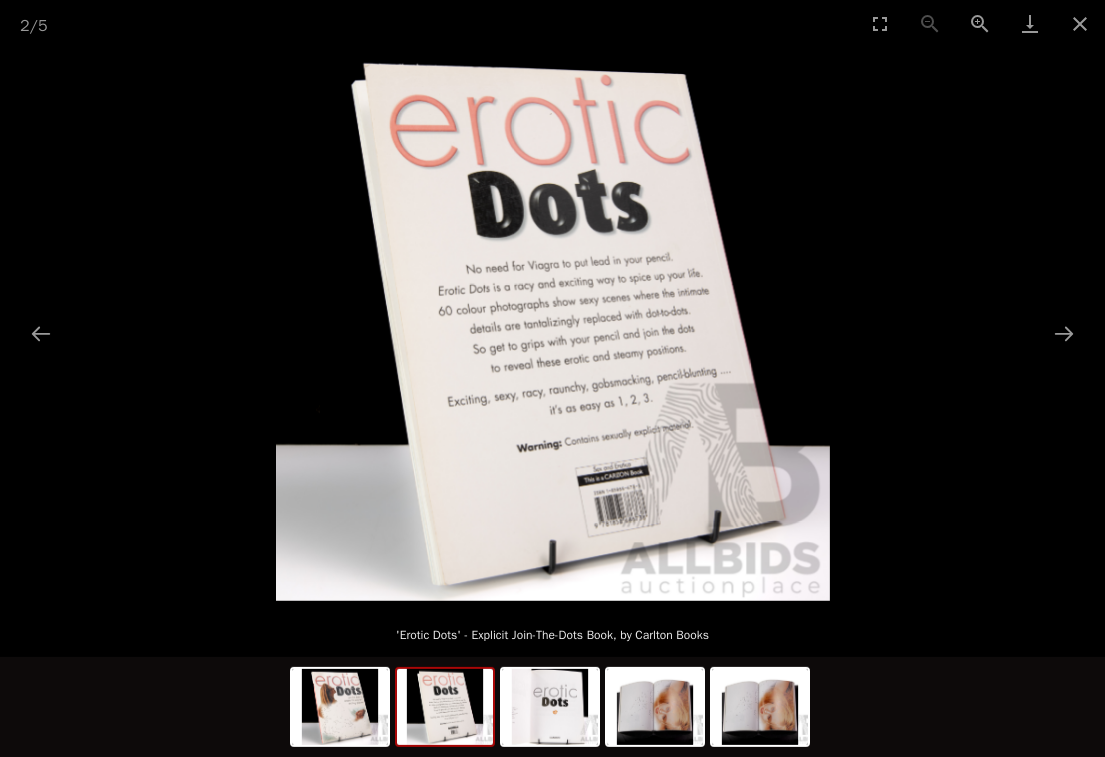 scroll, scrollTop: 2, scrollLeft: 0, axis: vertical 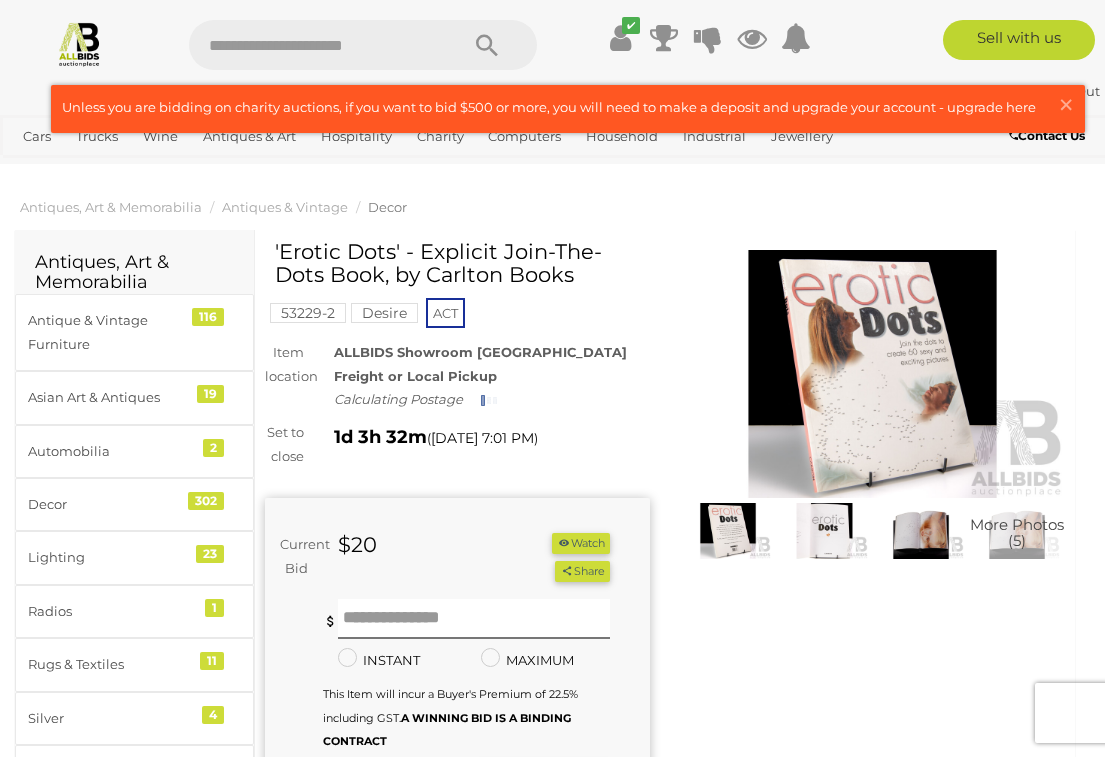 click at bounding box center [872, 374] 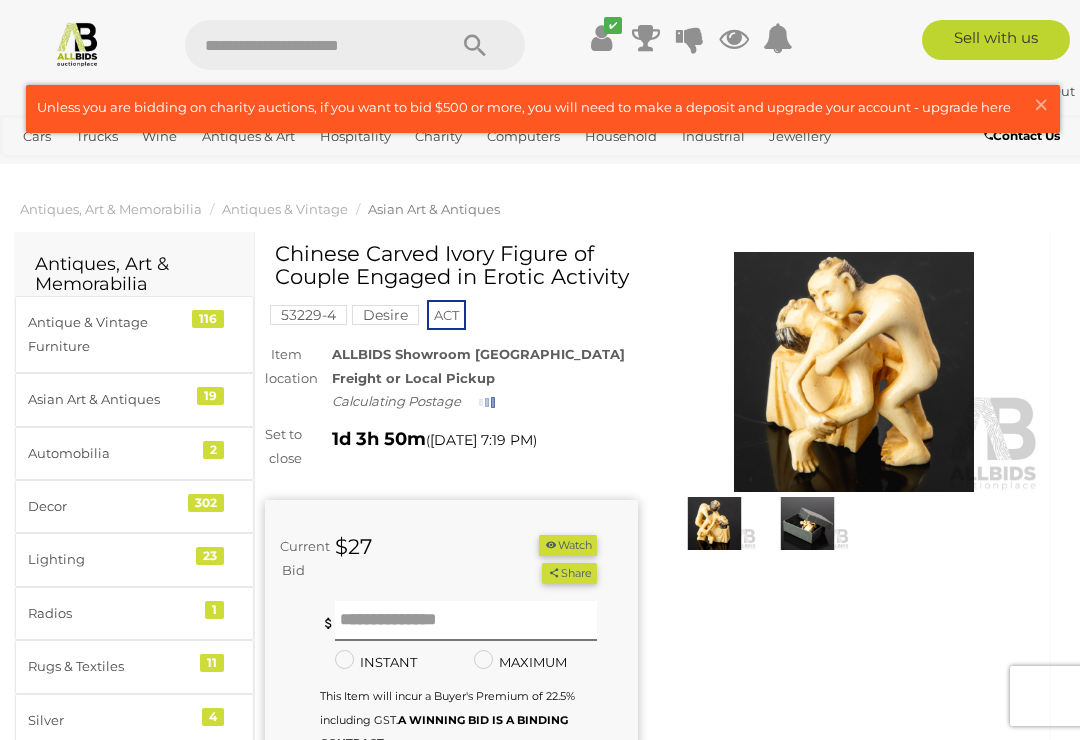 scroll, scrollTop: 0, scrollLeft: 0, axis: both 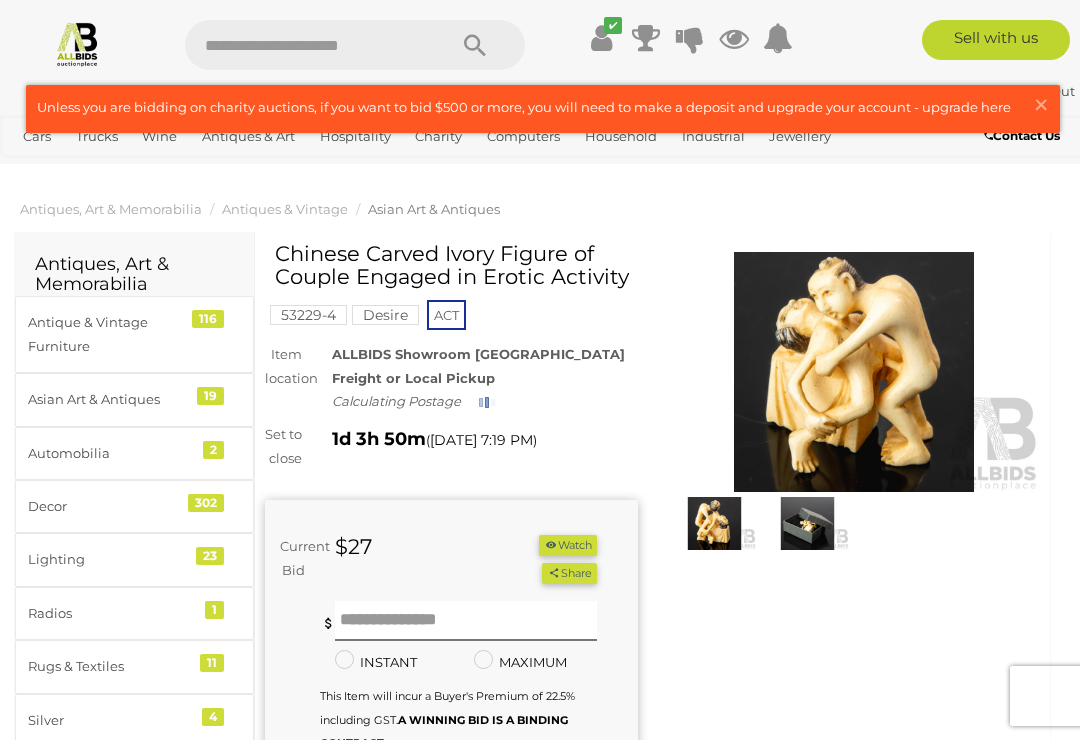 click at bounding box center (807, 524) 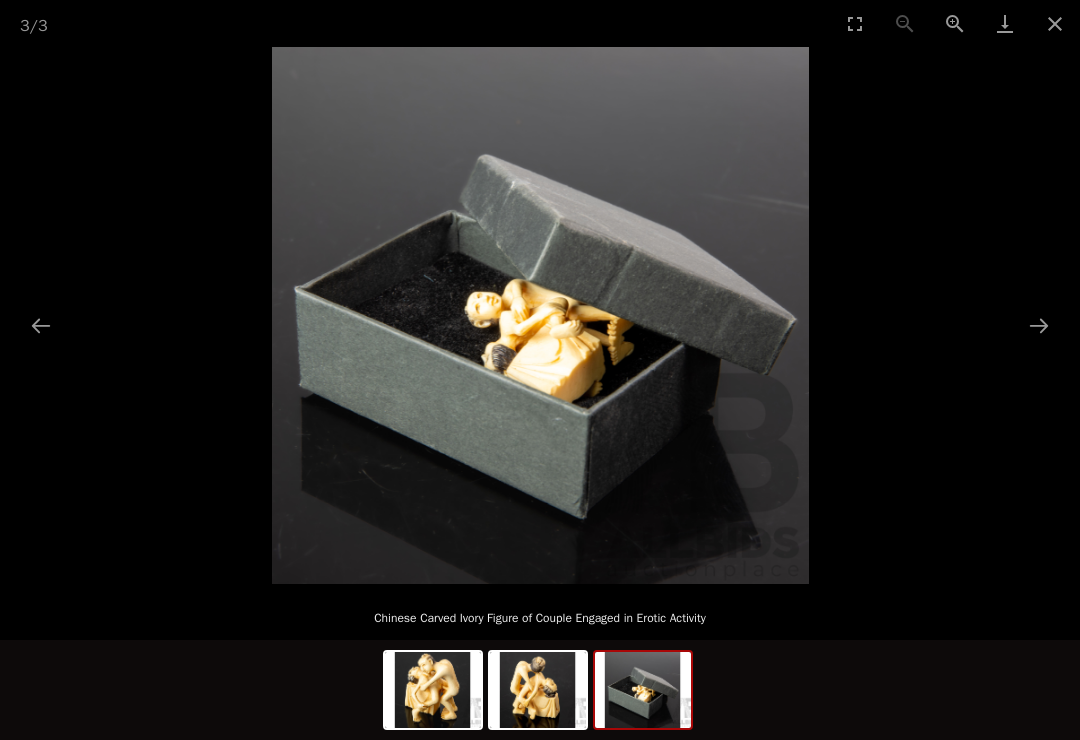 click at bounding box center [1039, 325] 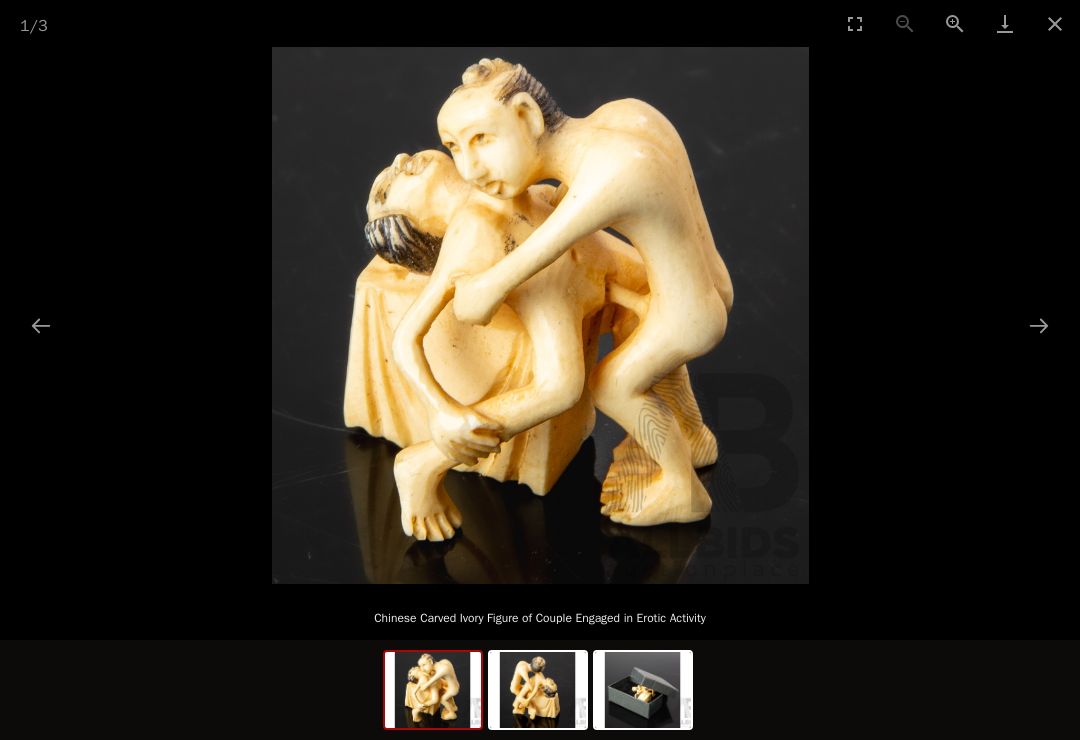 click at bounding box center (1039, 325) 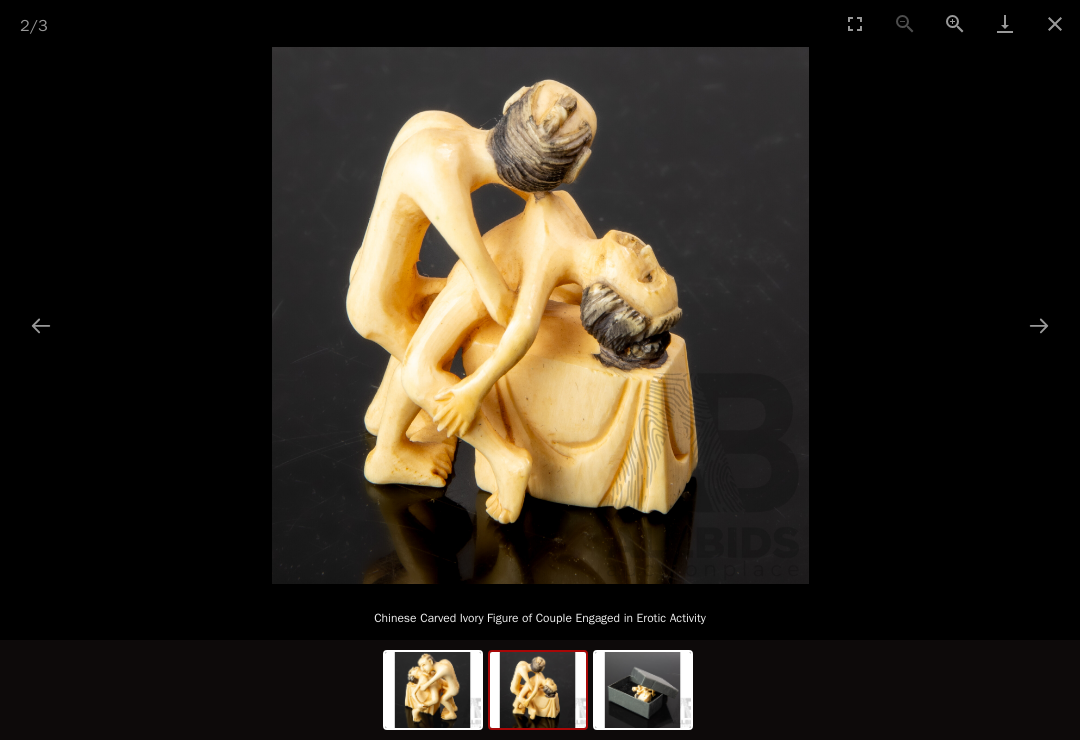 click at bounding box center [1039, 325] 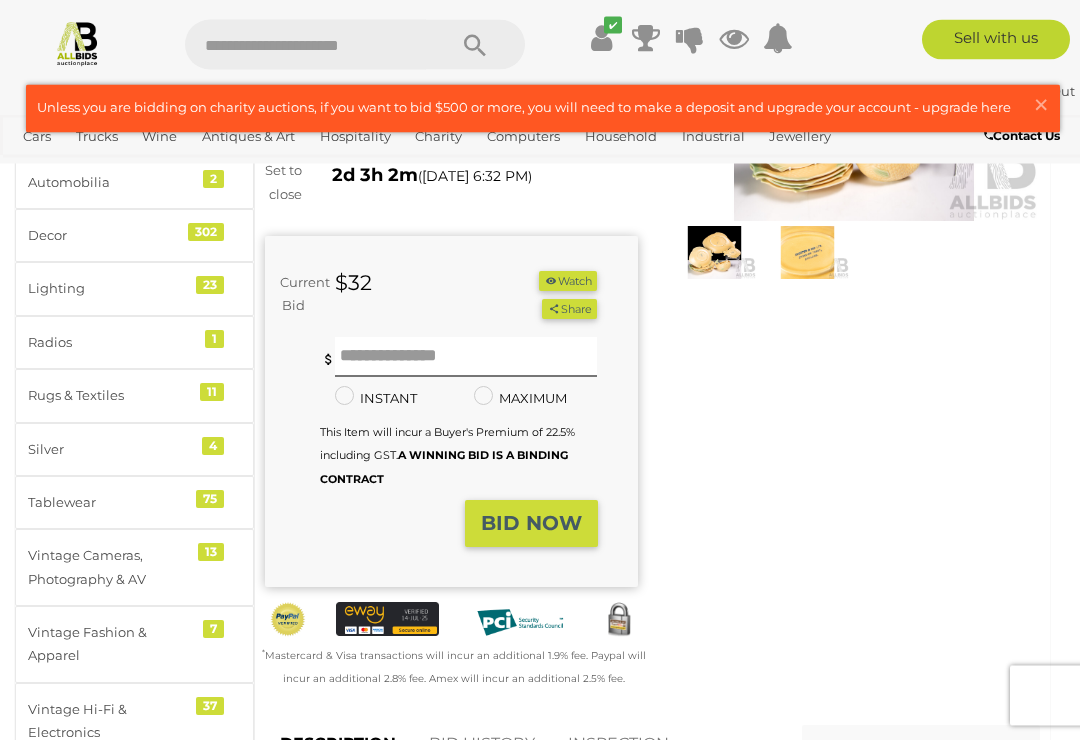 scroll, scrollTop: 271, scrollLeft: 0, axis: vertical 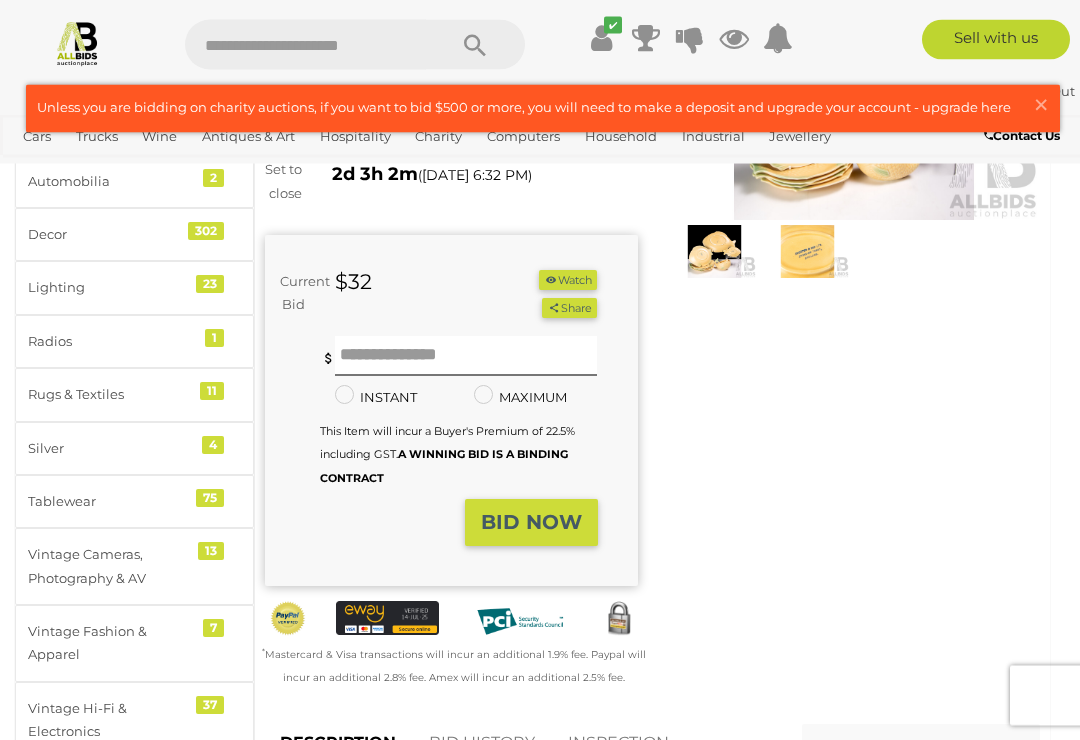 click on "Watch" at bounding box center [568, 281] 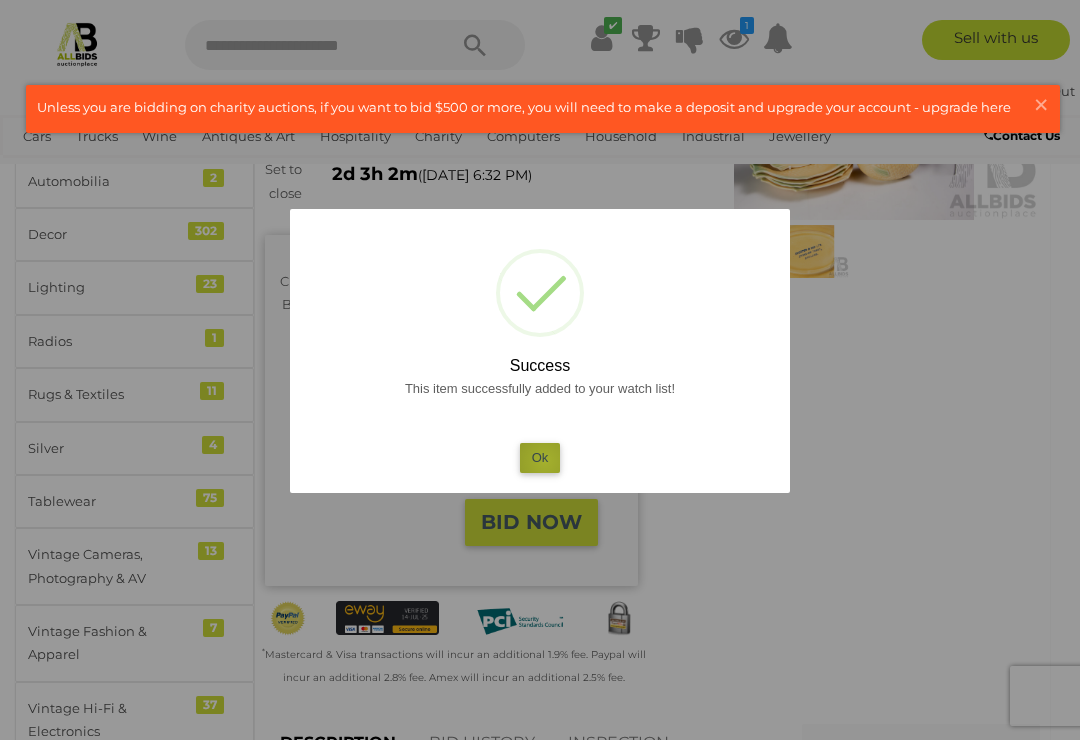 click on "Ok" at bounding box center [540, 457] 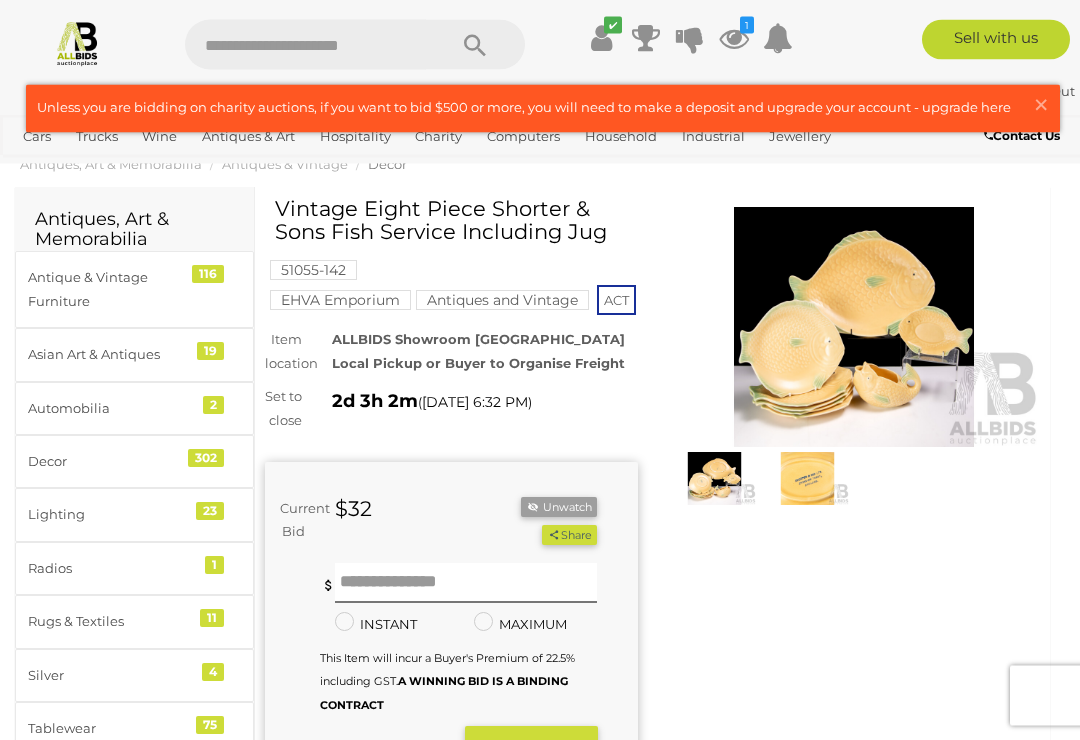 scroll, scrollTop: 27, scrollLeft: 0, axis: vertical 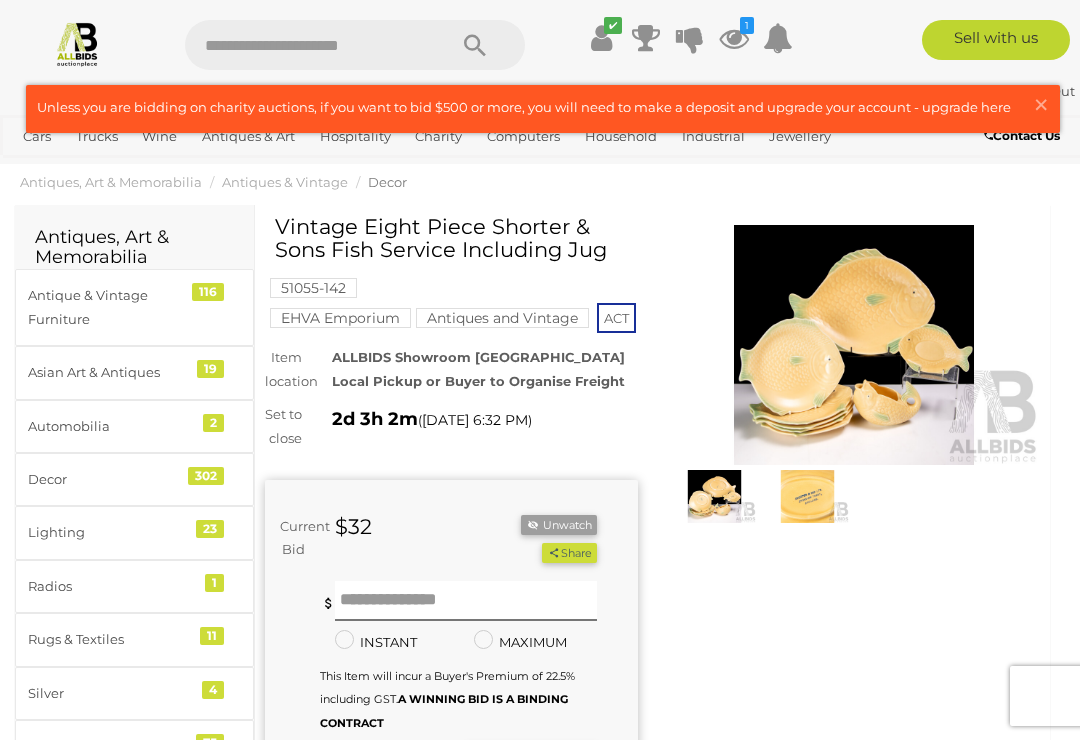 click at bounding box center (807, 497) 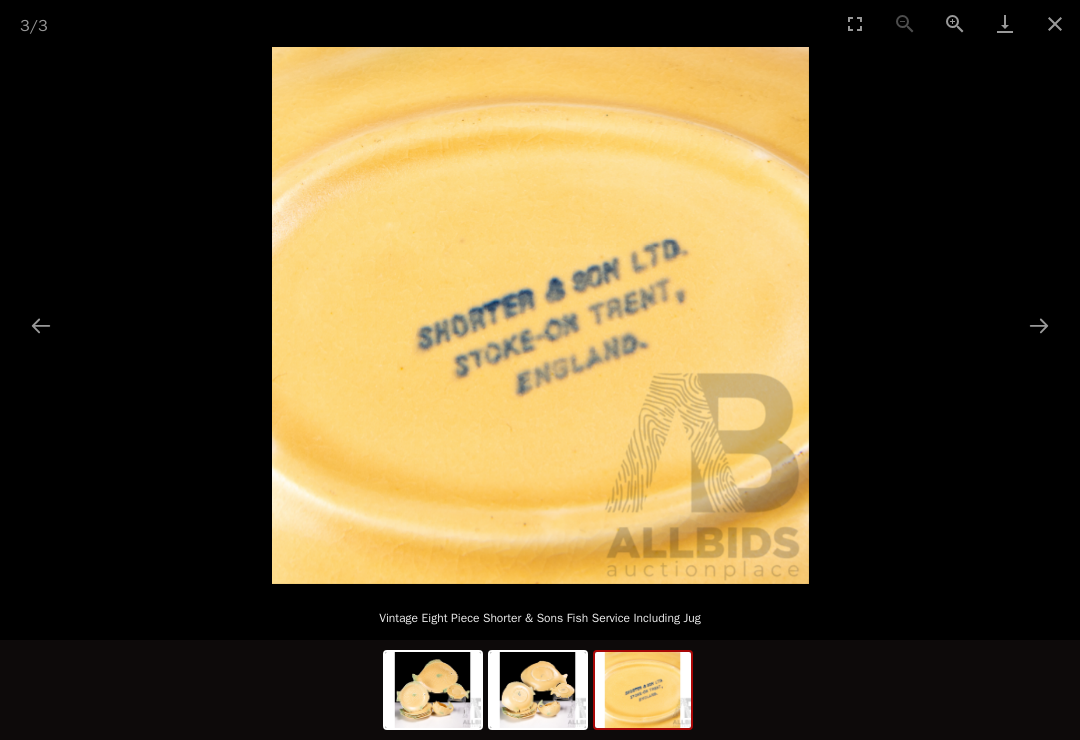click at bounding box center (1039, 325) 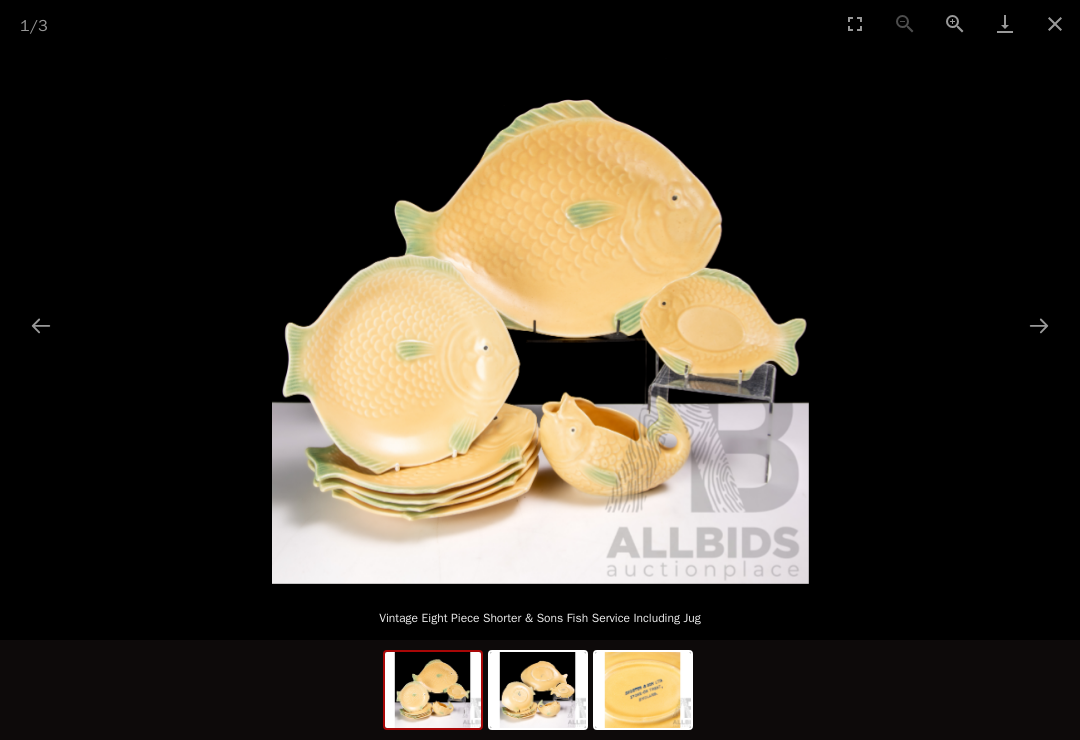 click at bounding box center [1039, 325] 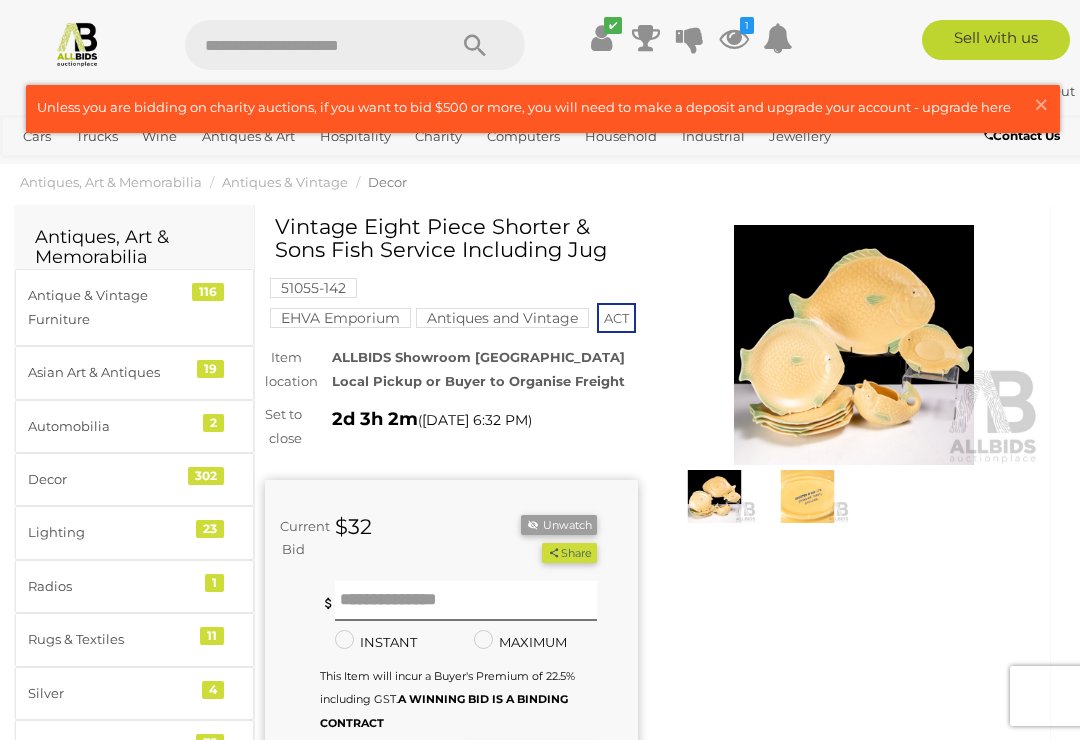 scroll, scrollTop: 0, scrollLeft: 0, axis: both 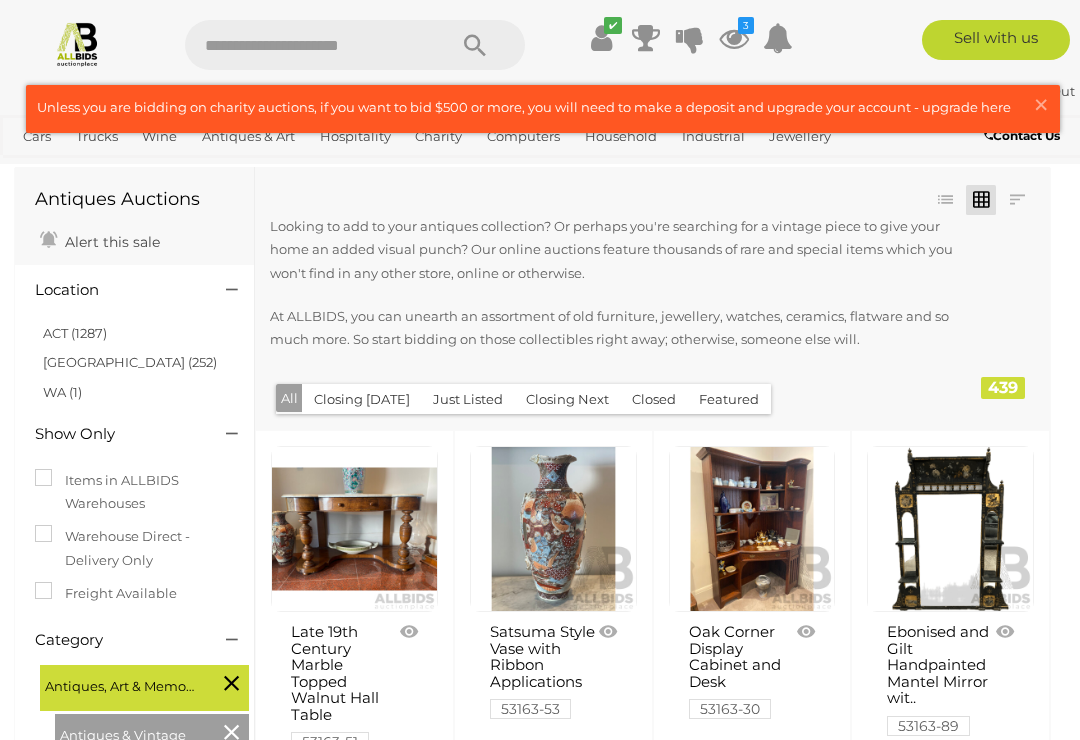 click on "ACT (1287)" at bounding box center (75, 333) 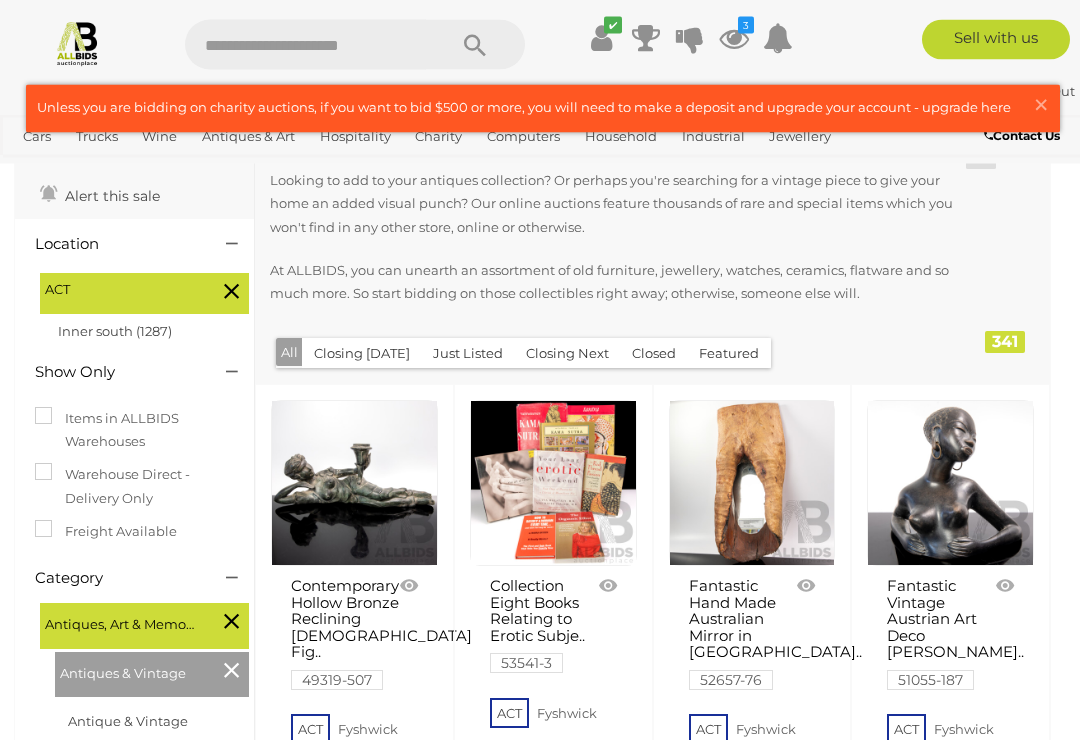 scroll, scrollTop: 111, scrollLeft: 0, axis: vertical 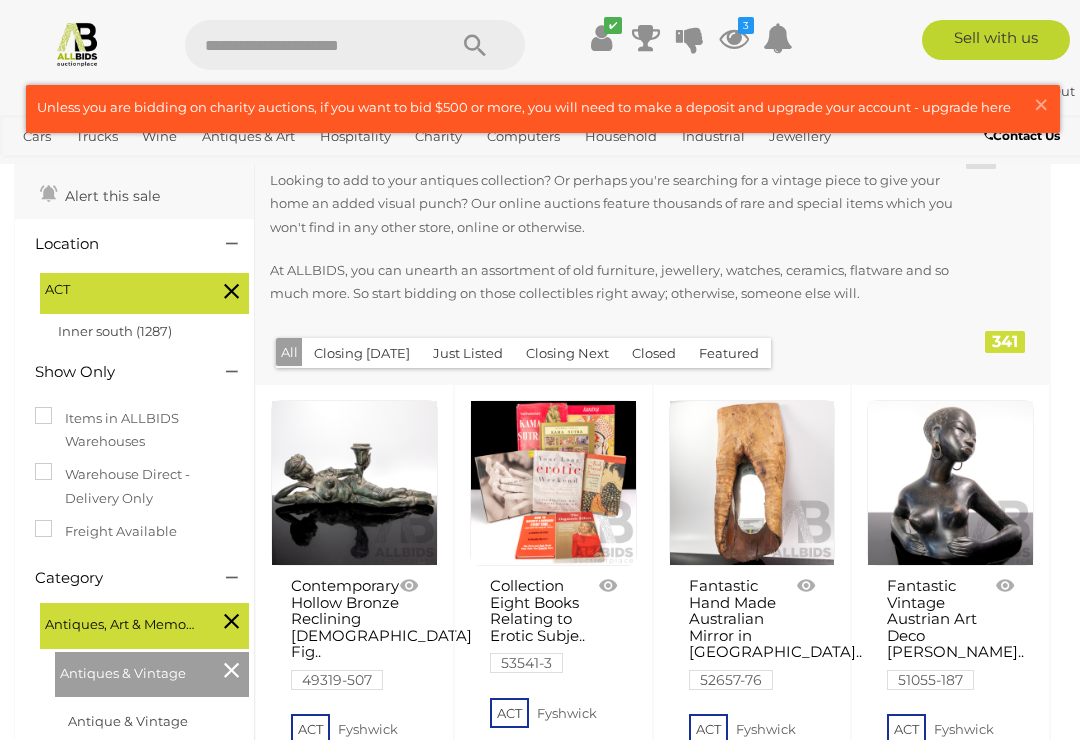 click at bounding box center [553, 483] 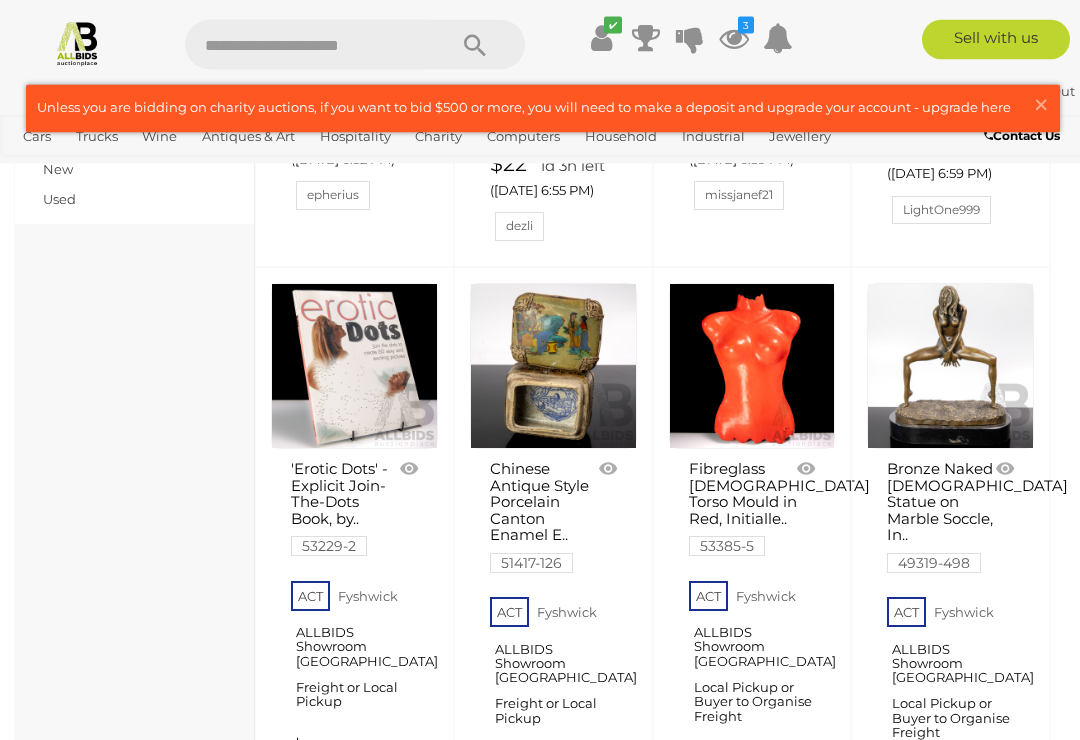 scroll, scrollTop: 1456, scrollLeft: 0, axis: vertical 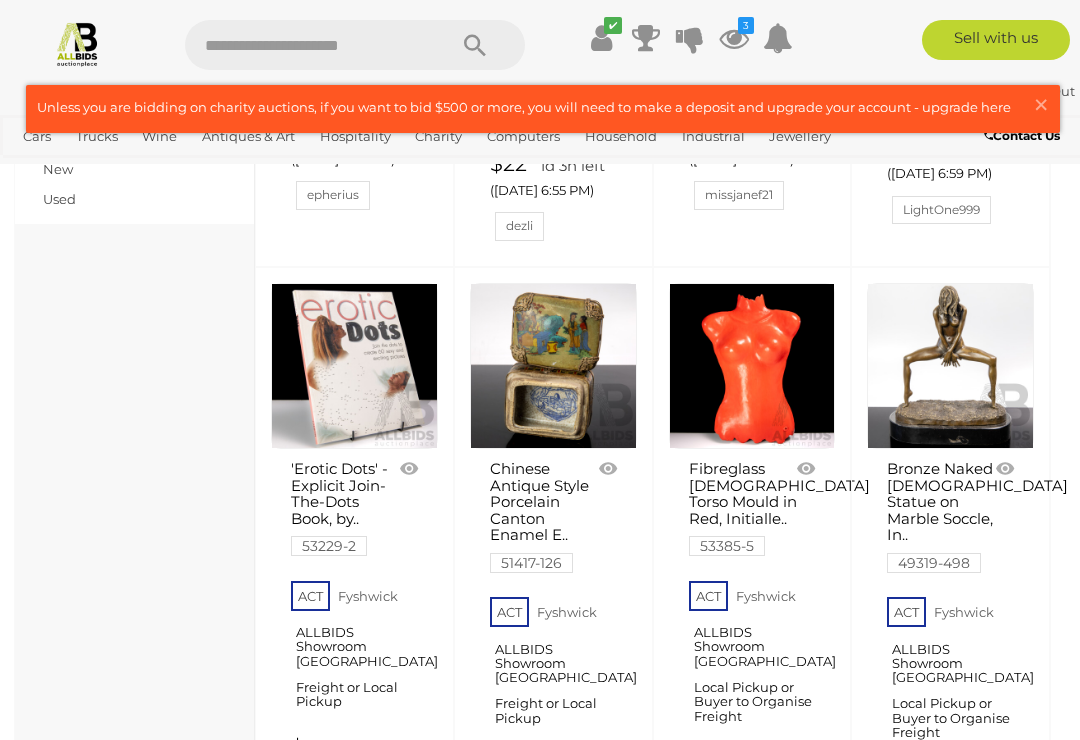 click at bounding box center (553, 366) 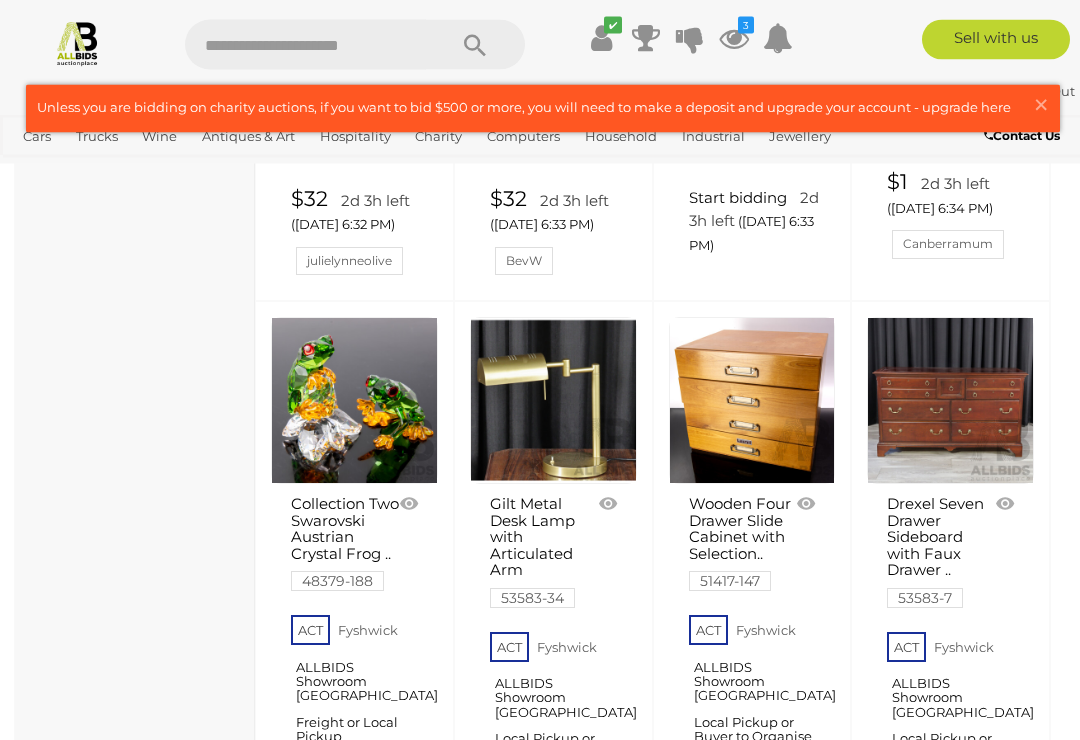 scroll, scrollTop: 3863, scrollLeft: 0, axis: vertical 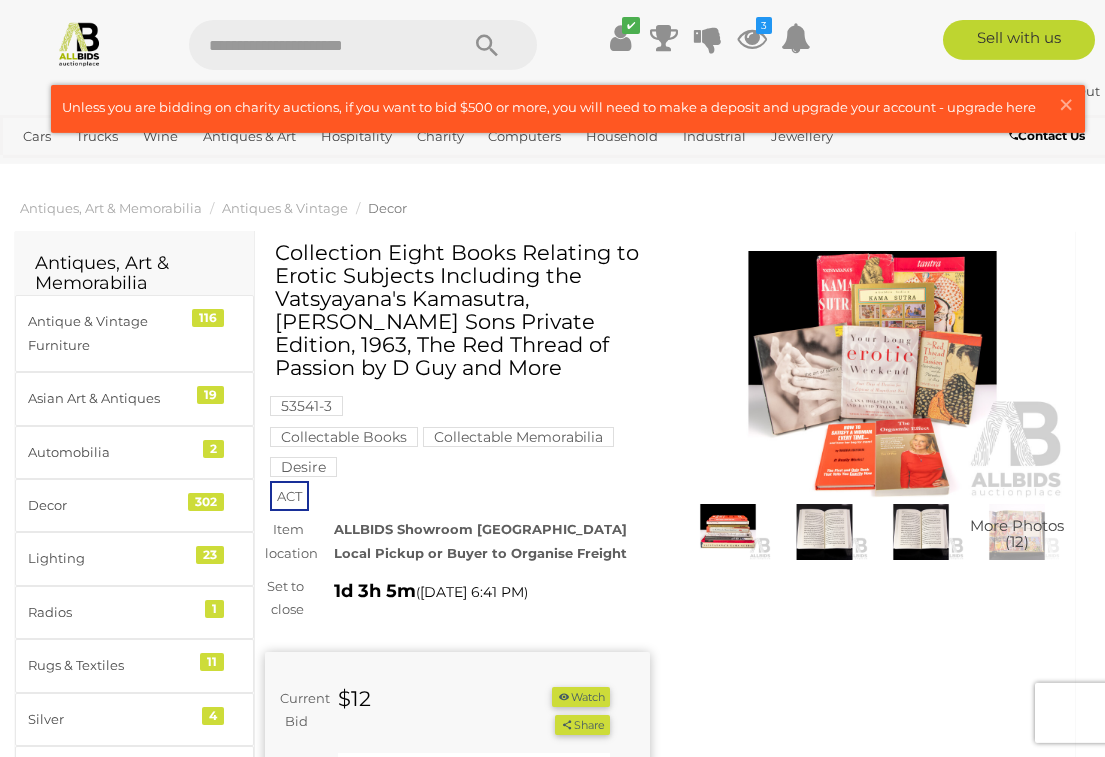 click at bounding box center (728, 532) 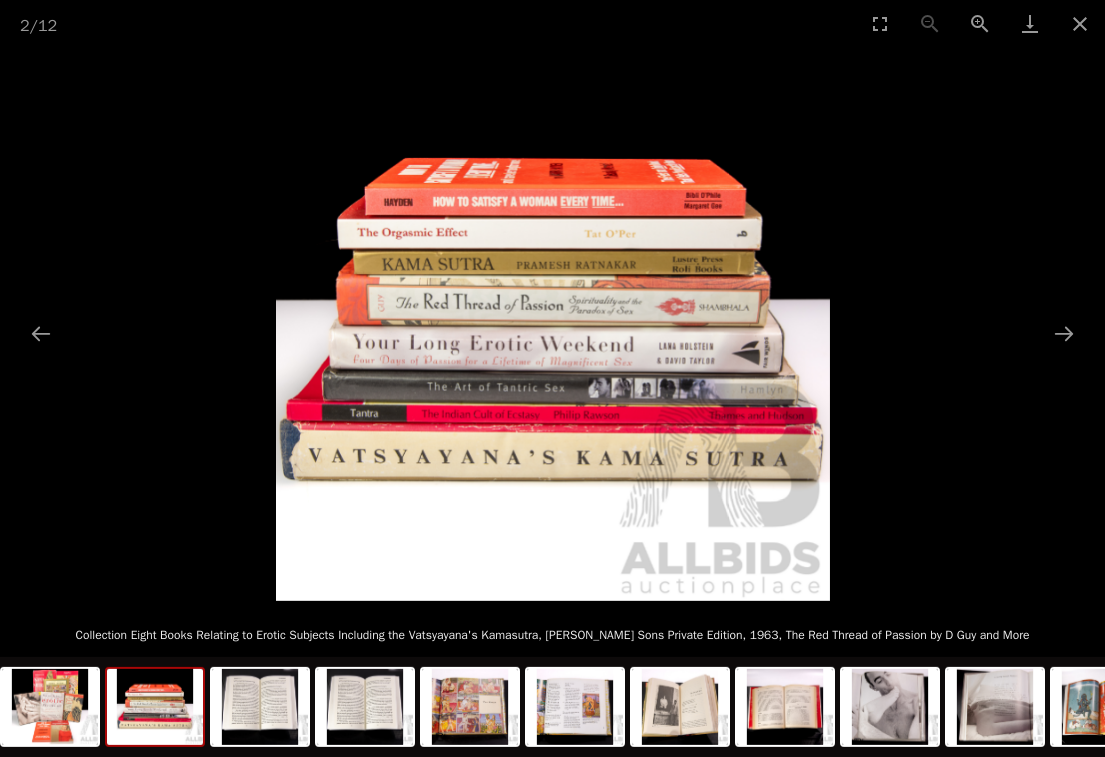 click at bounding box center [1064, 333] 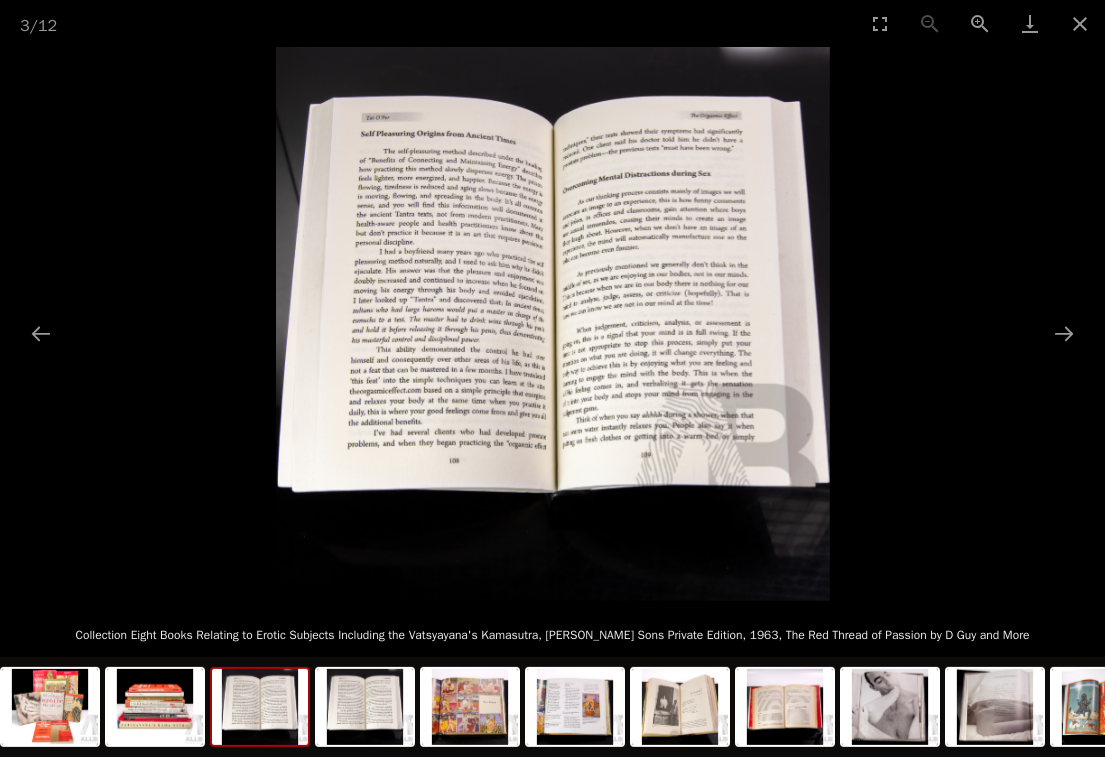 click at bounding box center (1064, 333) 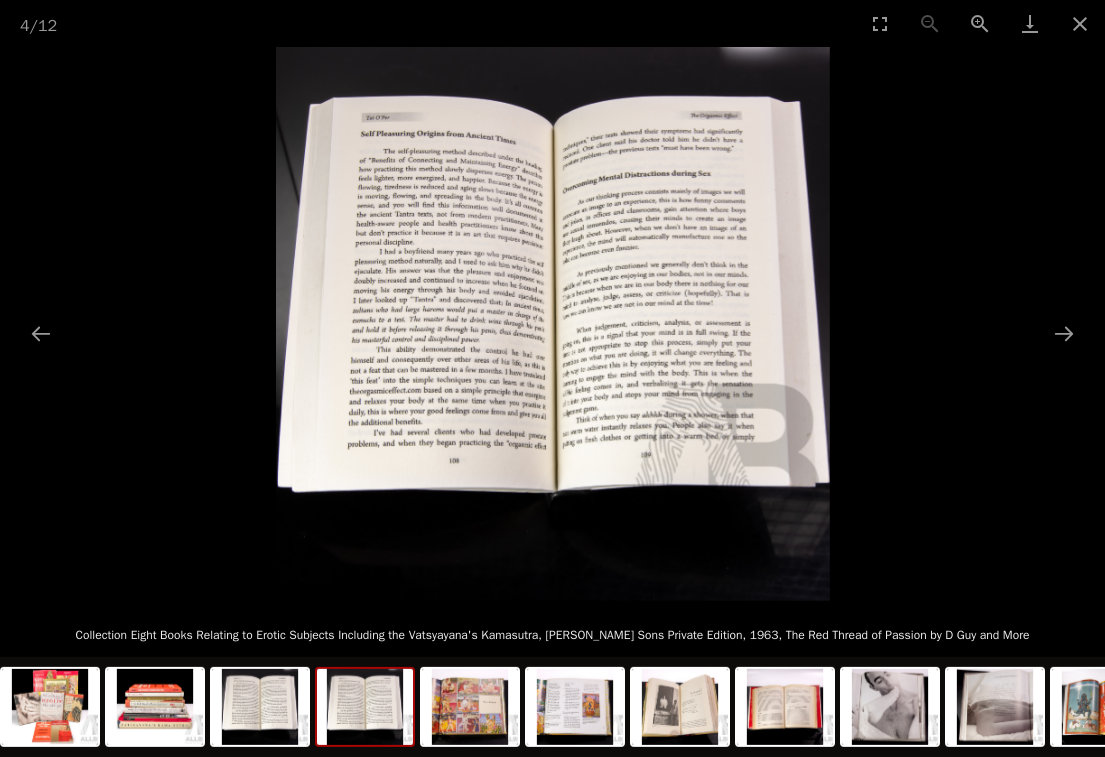 click at bounding box center [1064, 333] 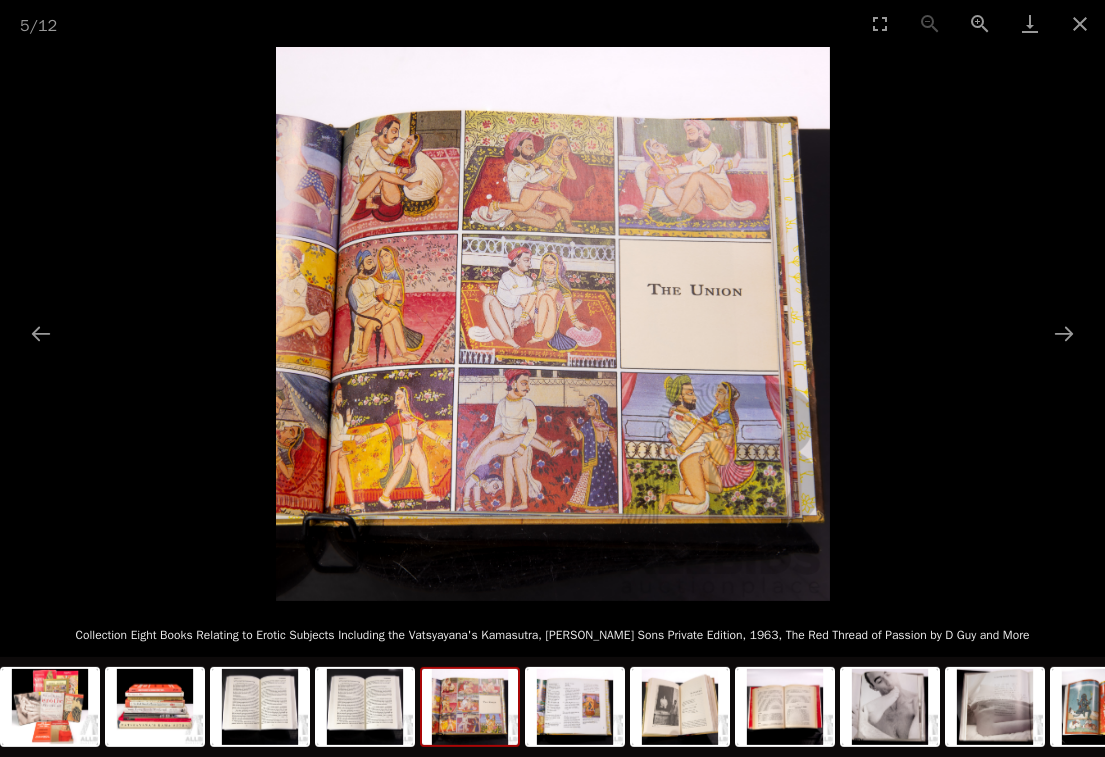 click at bounding box center [1064, 333] 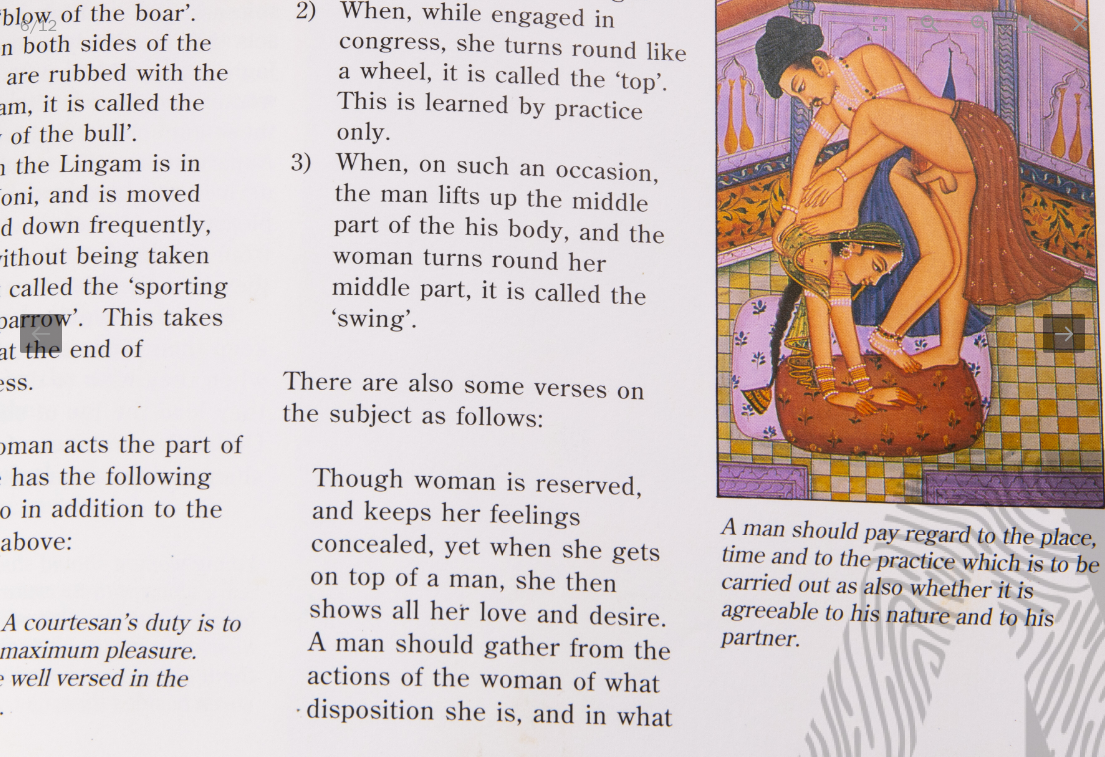 click at bounding box center (1064, 333) 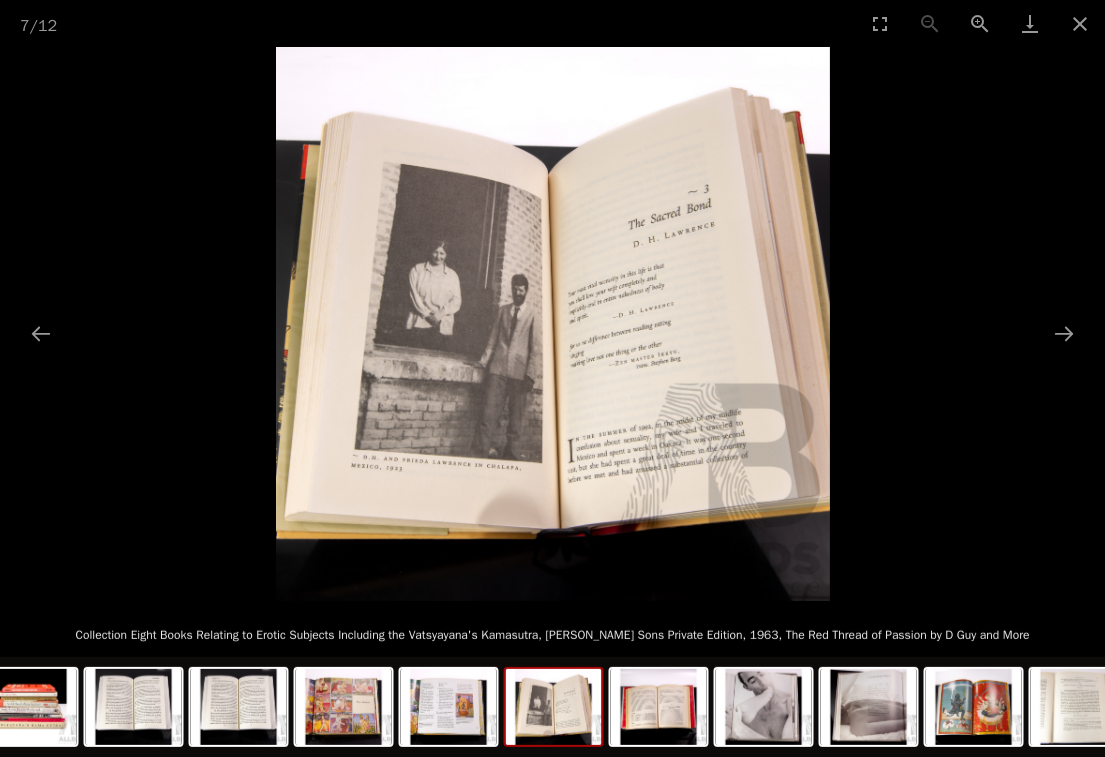 click at bounding box center [1064, 333] 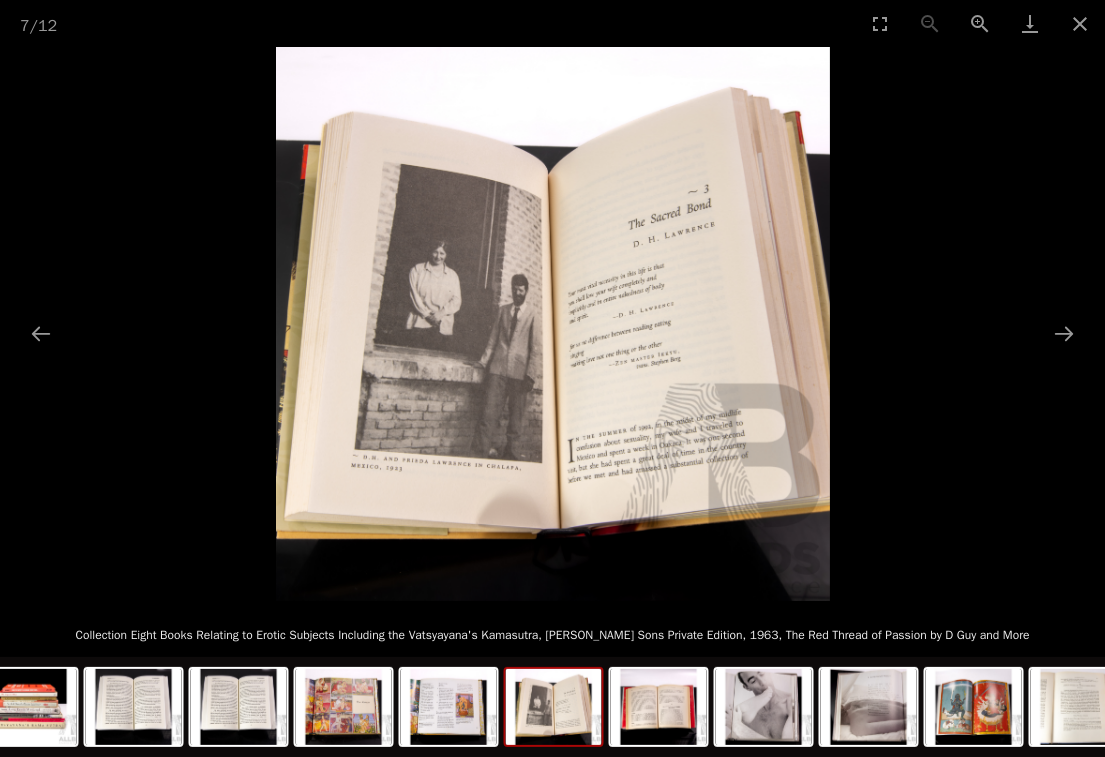 click at bounding box center [1064, 333] 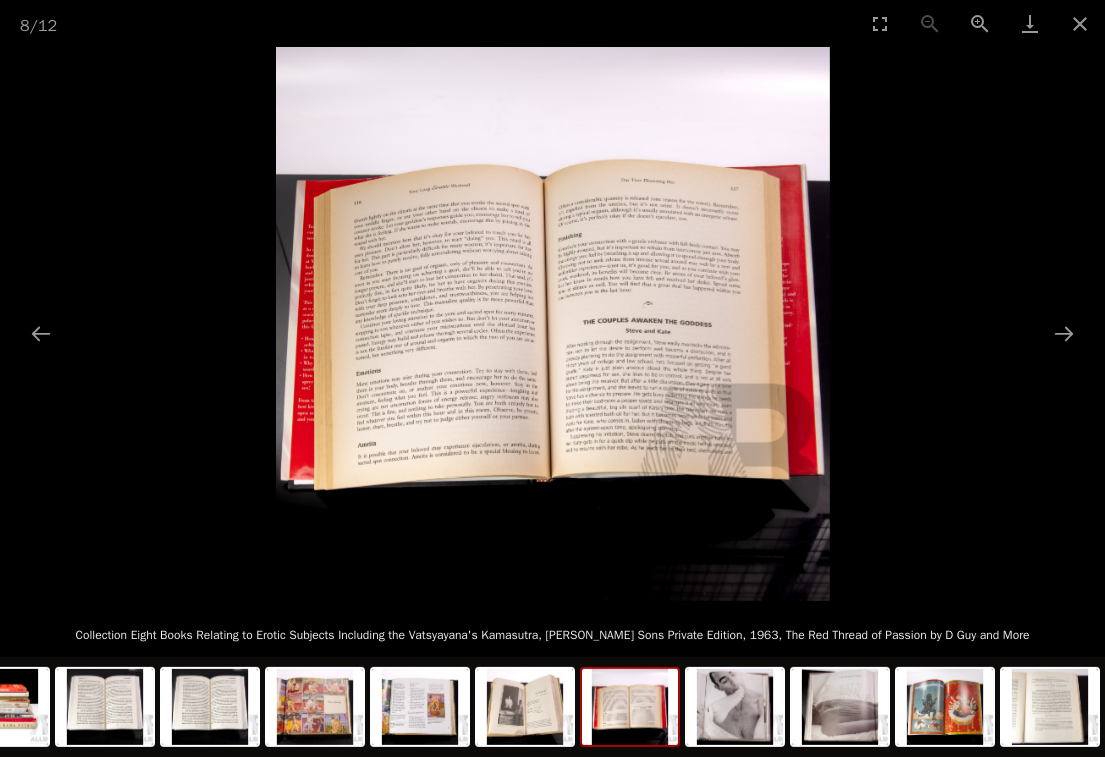 click at bounding box center (1064, 333) 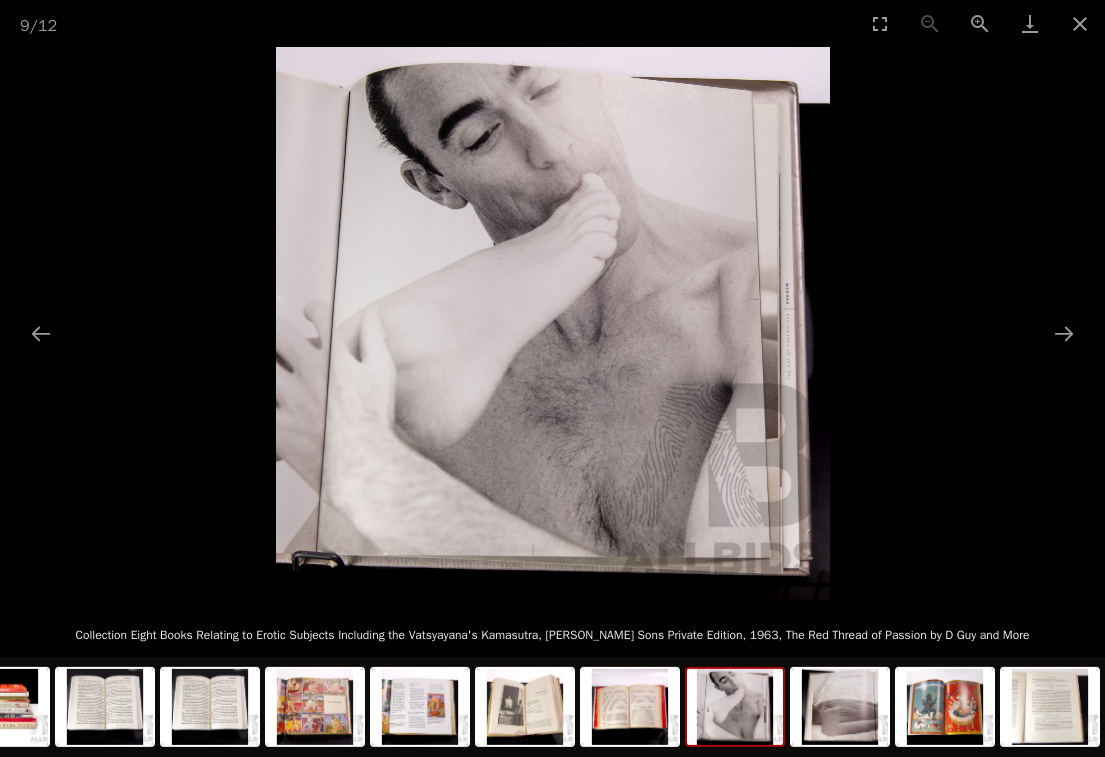 scroll, scrollTop: 0, scrollLeft: 0, axis: both 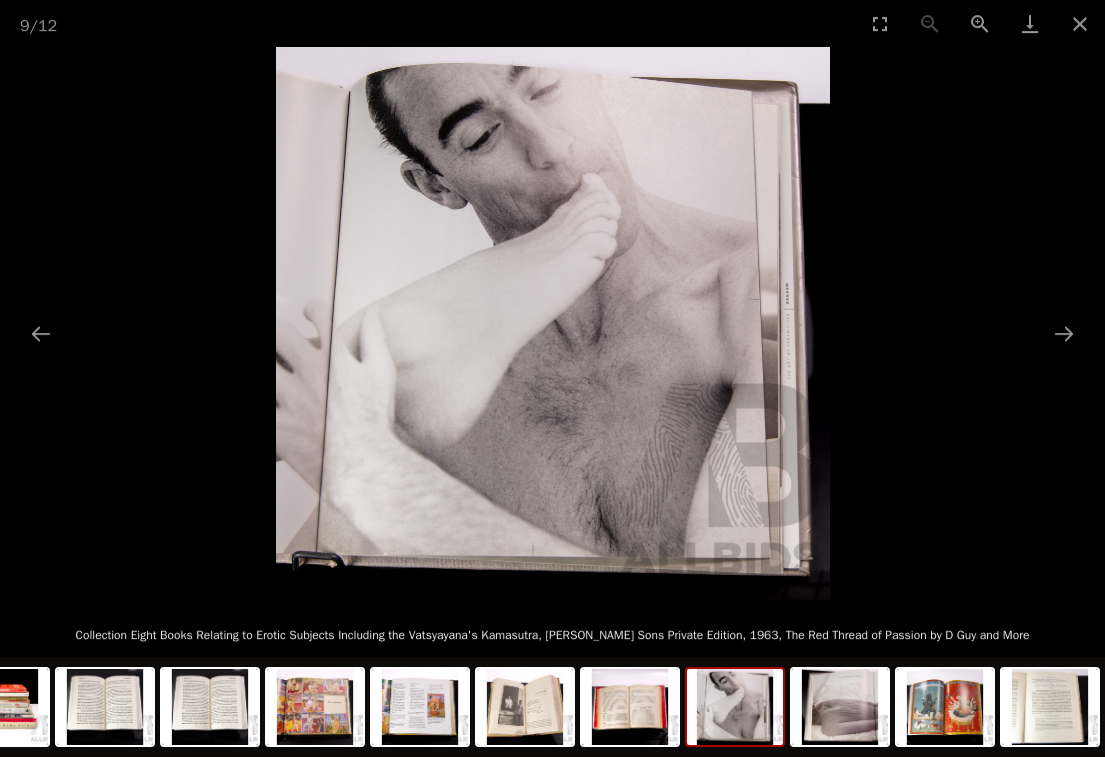 click at bounding box center (1064, 333) 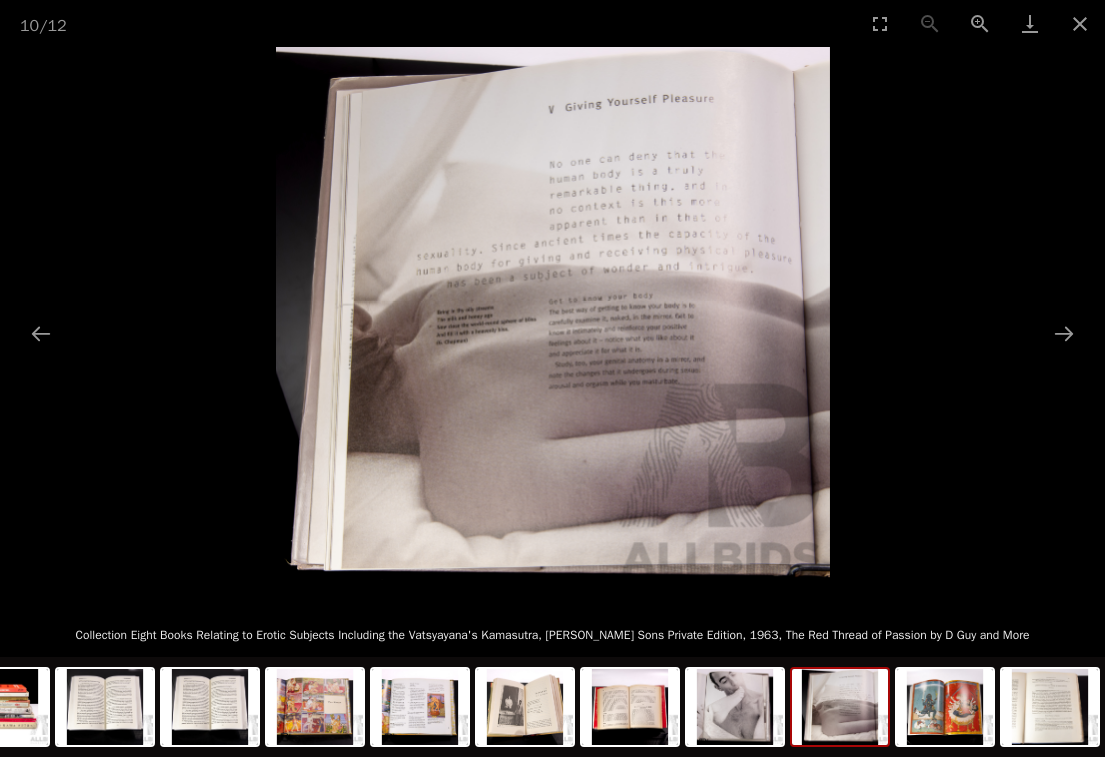 click at bounding box center [1064, 333] 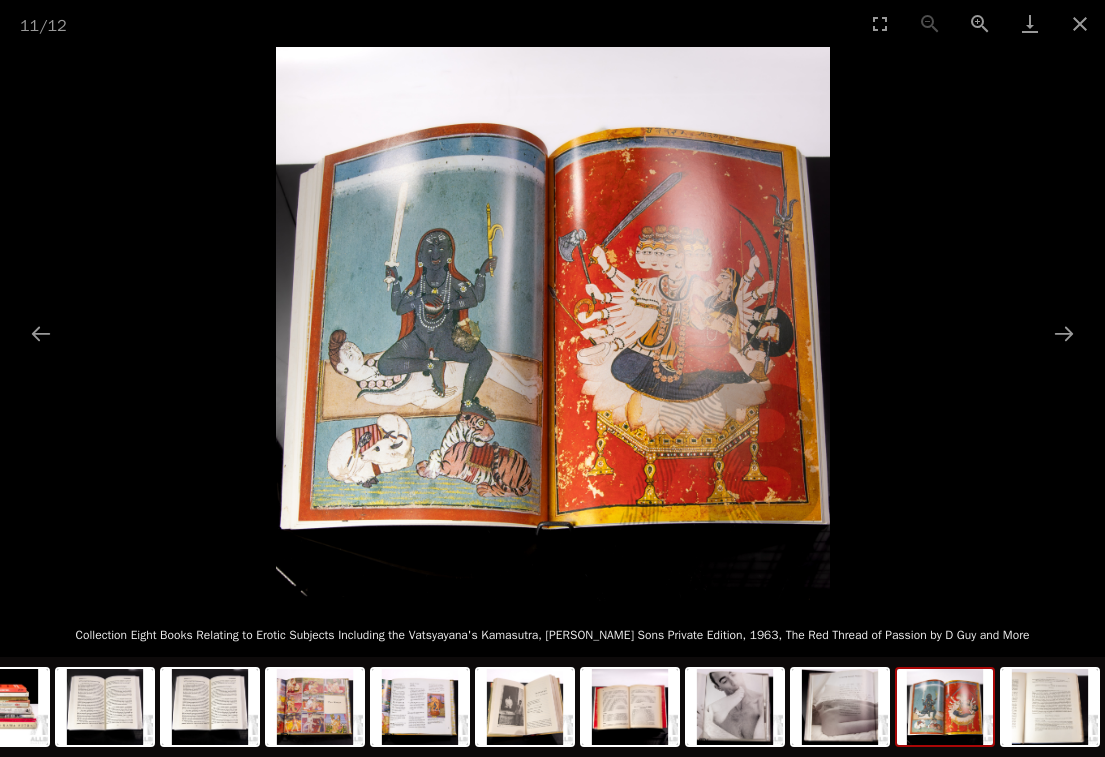 click at bounding box center [1064, 333] 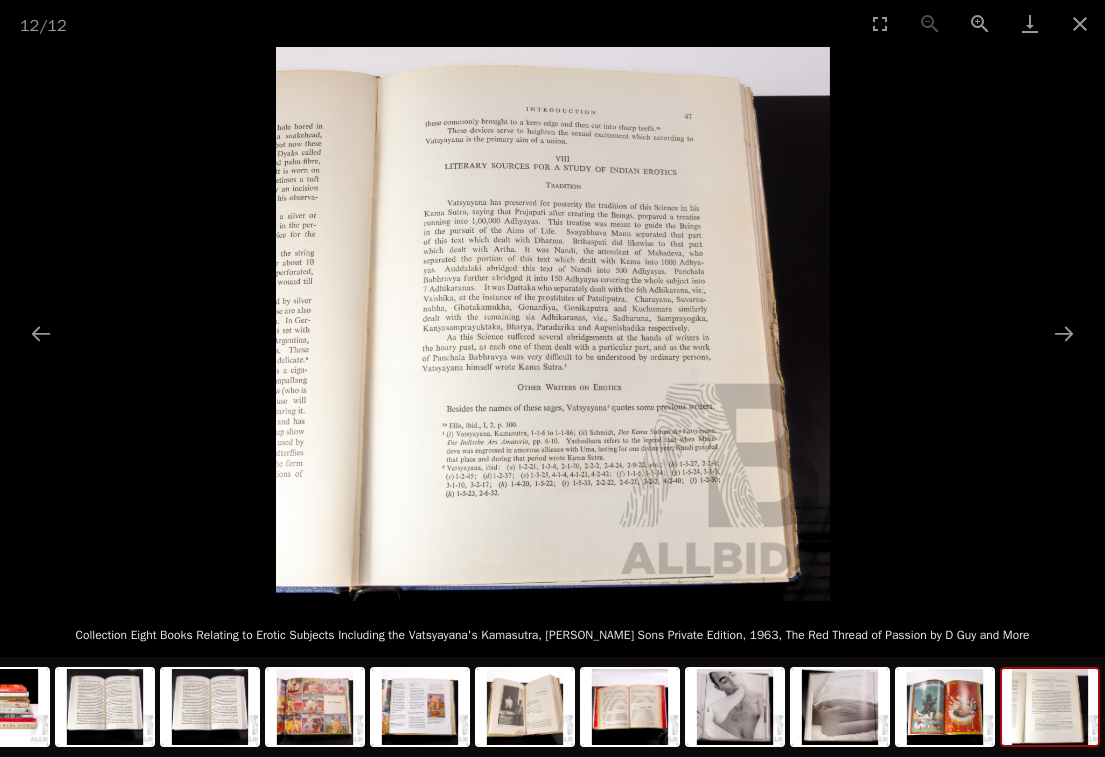 click at bounding box center (1064, 333) 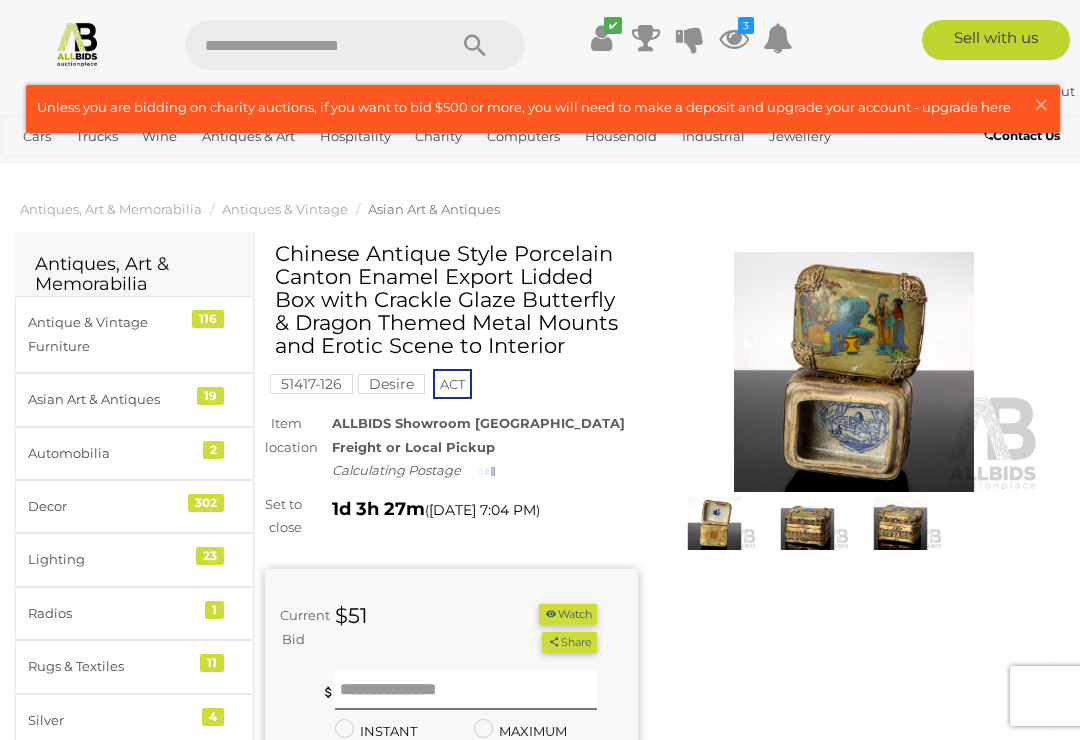 scroll, scrollTop: 0, scrollLeft: 0, axis: both 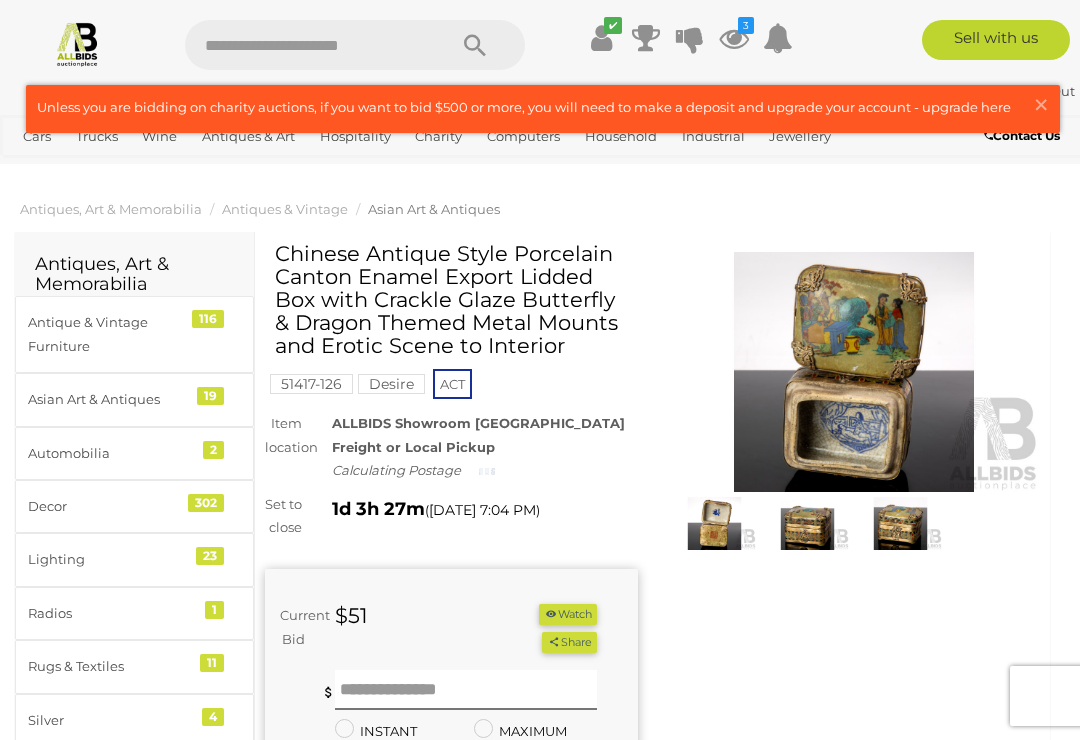 click at bounding box center (714, 524) 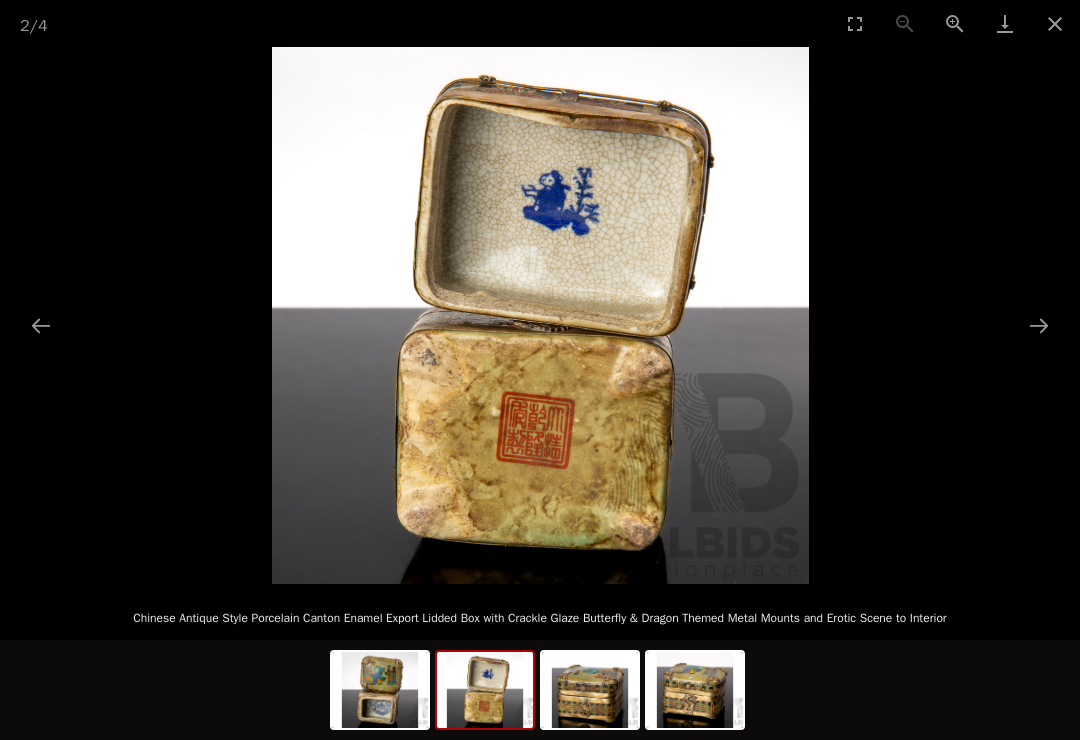 click at bounding box center (1039, 325) 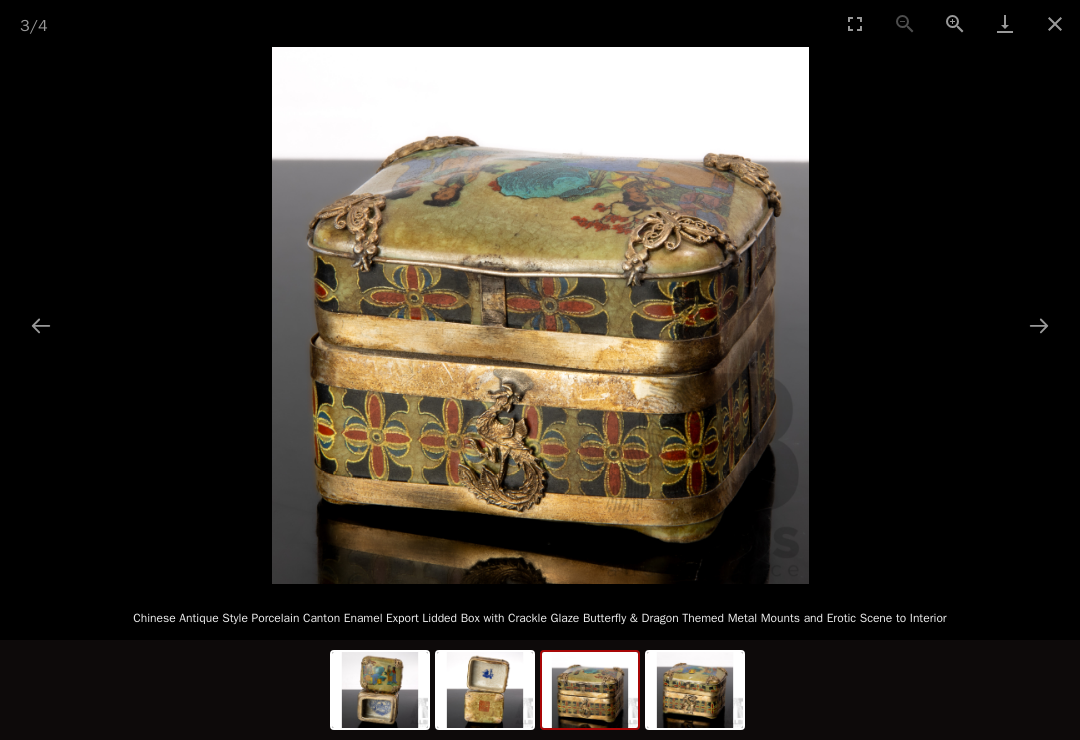 click at bounding box center [540, 315] 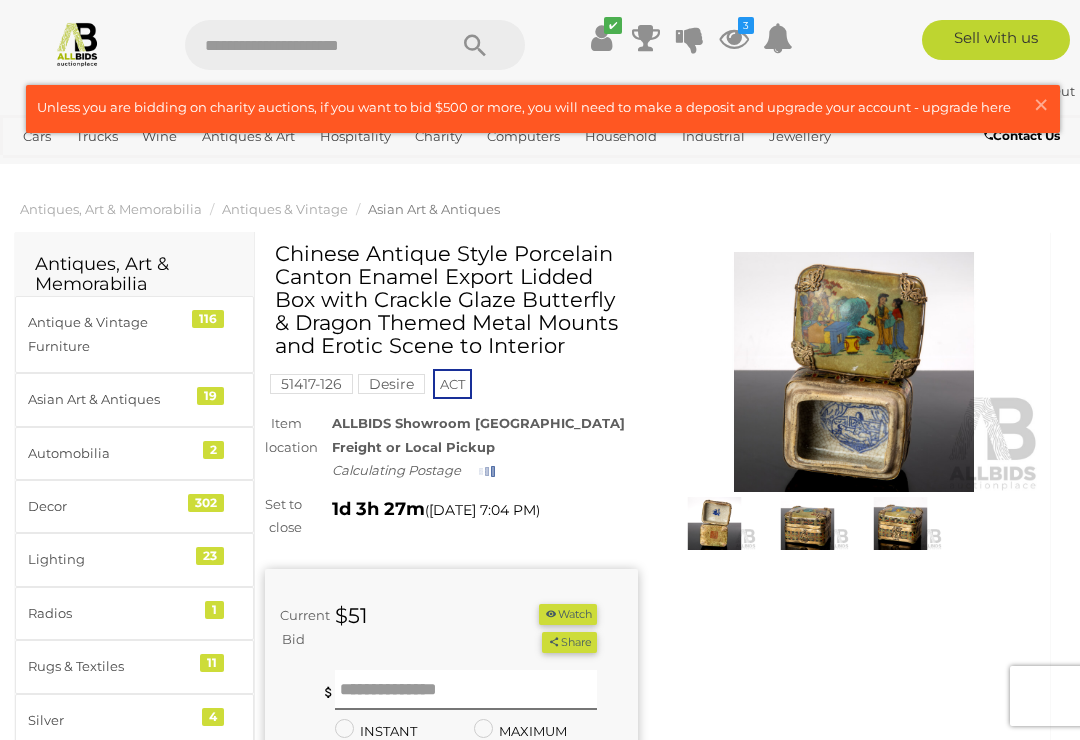 scroll, scrollTop: 0, scrollLeft: 0, axis: both 